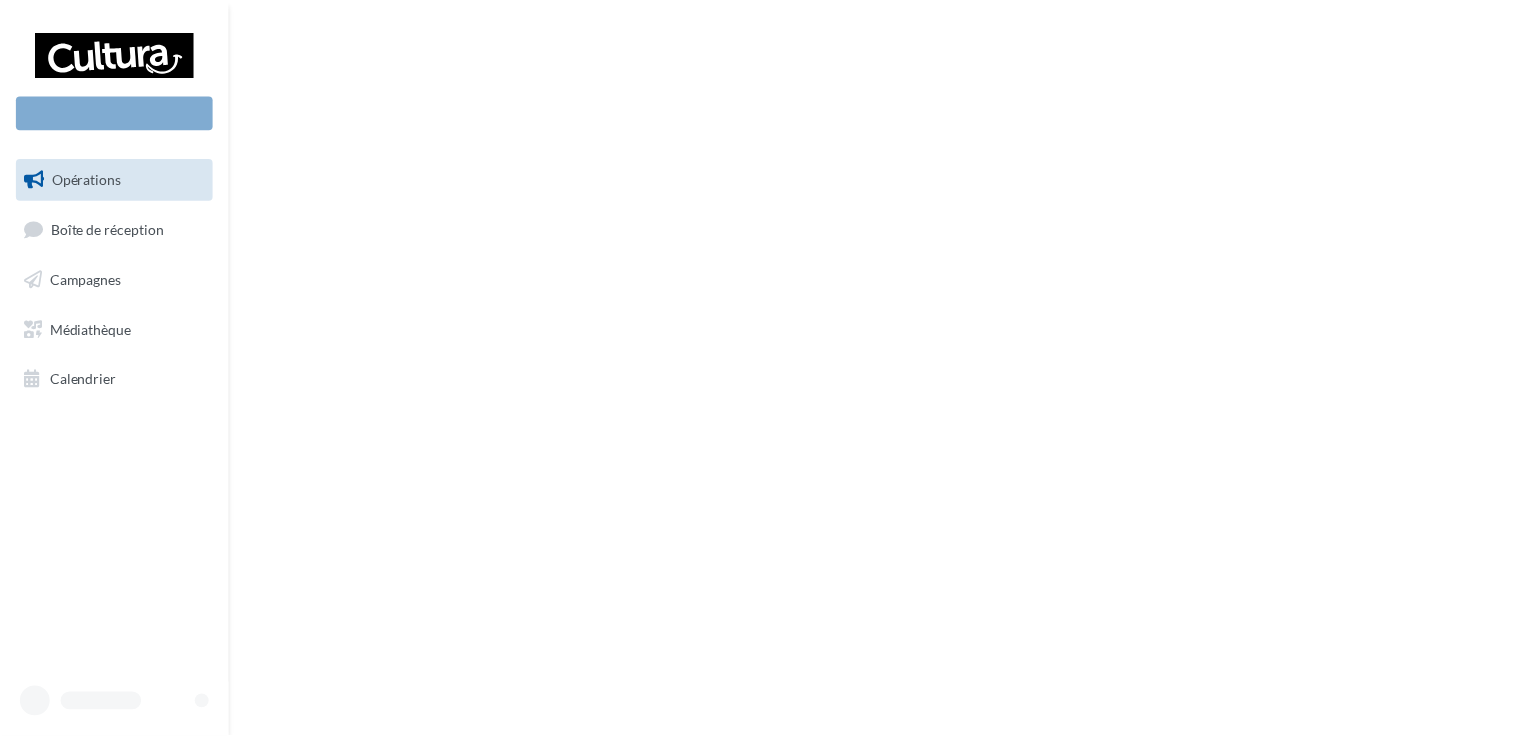scroll, scrollTop: 0, scrollLeft: 0, axis: both 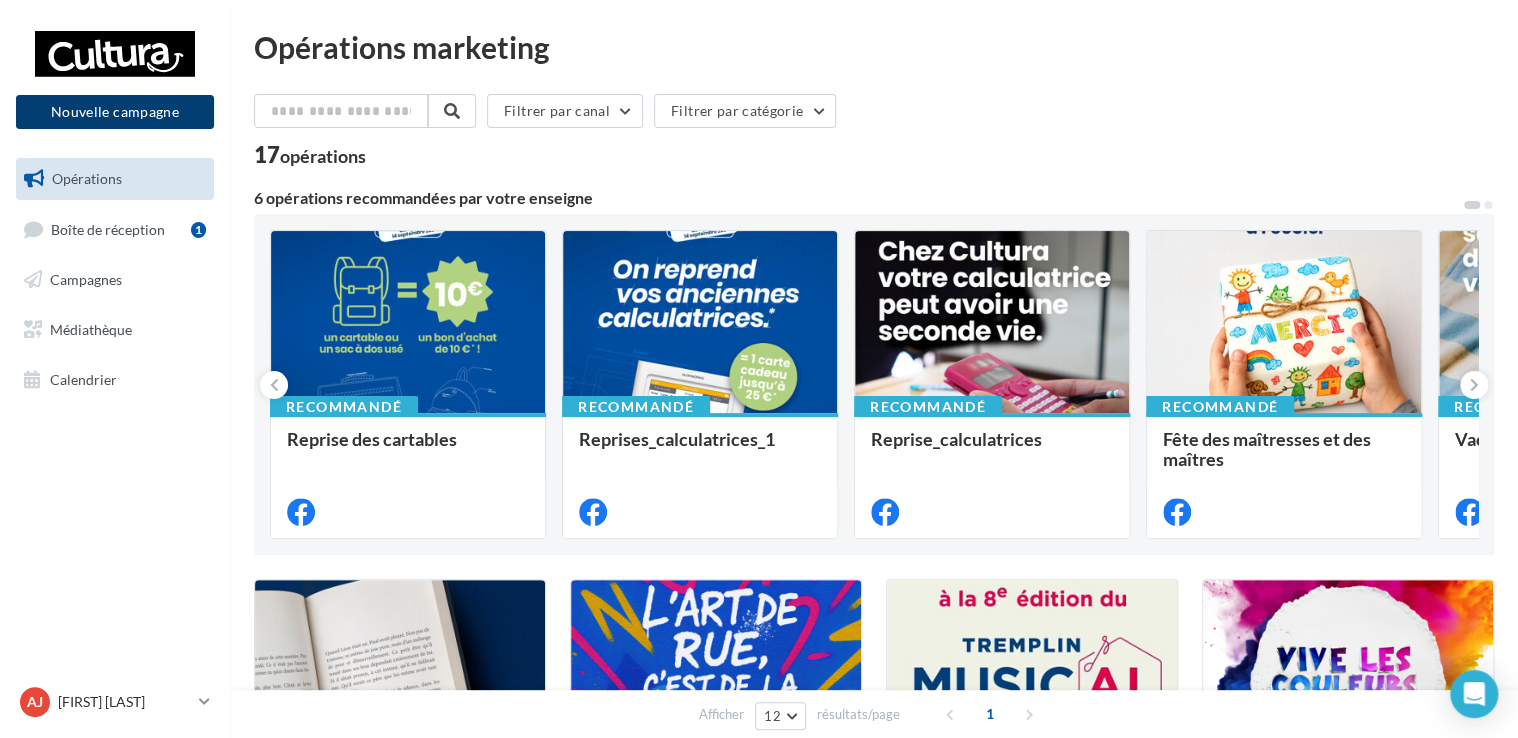 click on "Nouvelle campagne" at bounding box center [115, 112] 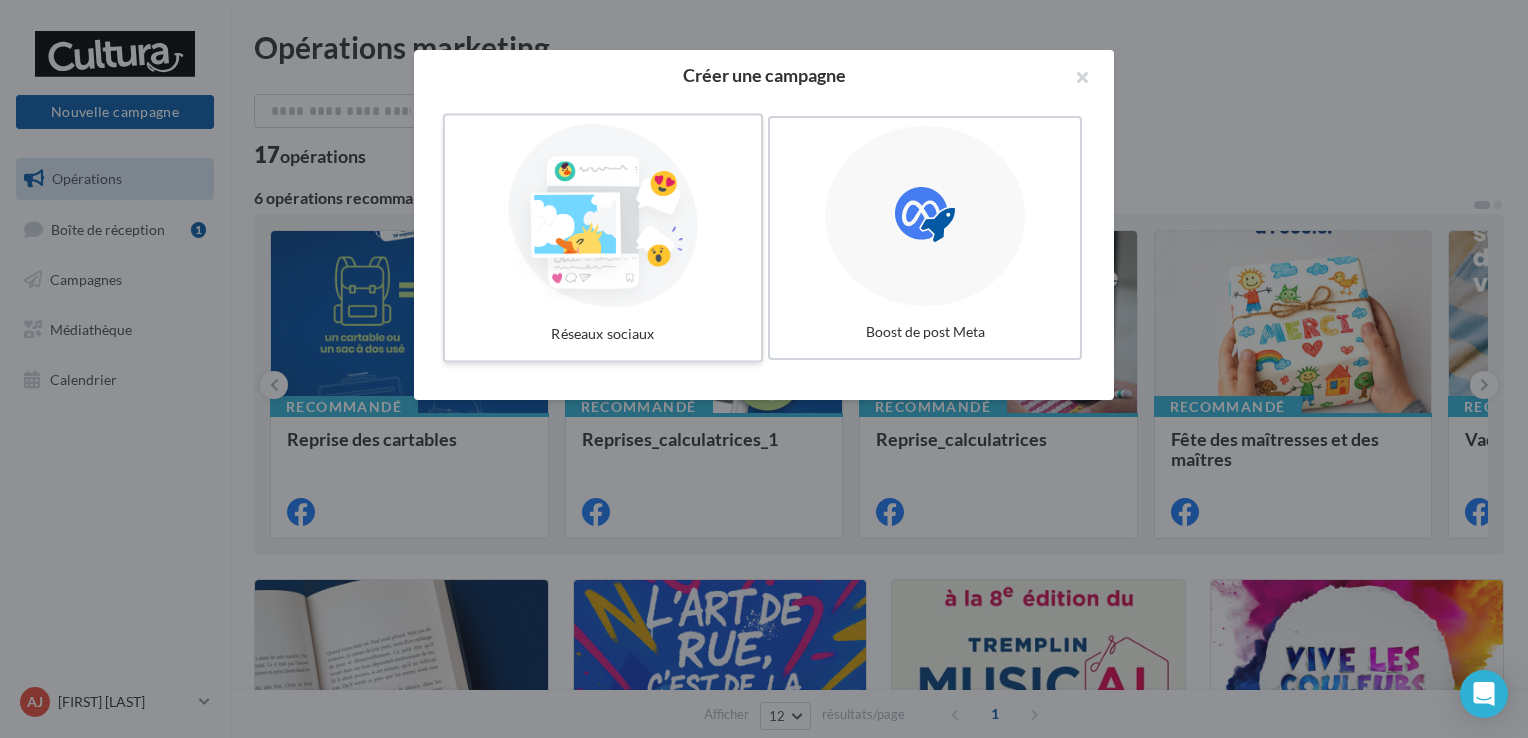 click at bounding box center [603, 216] 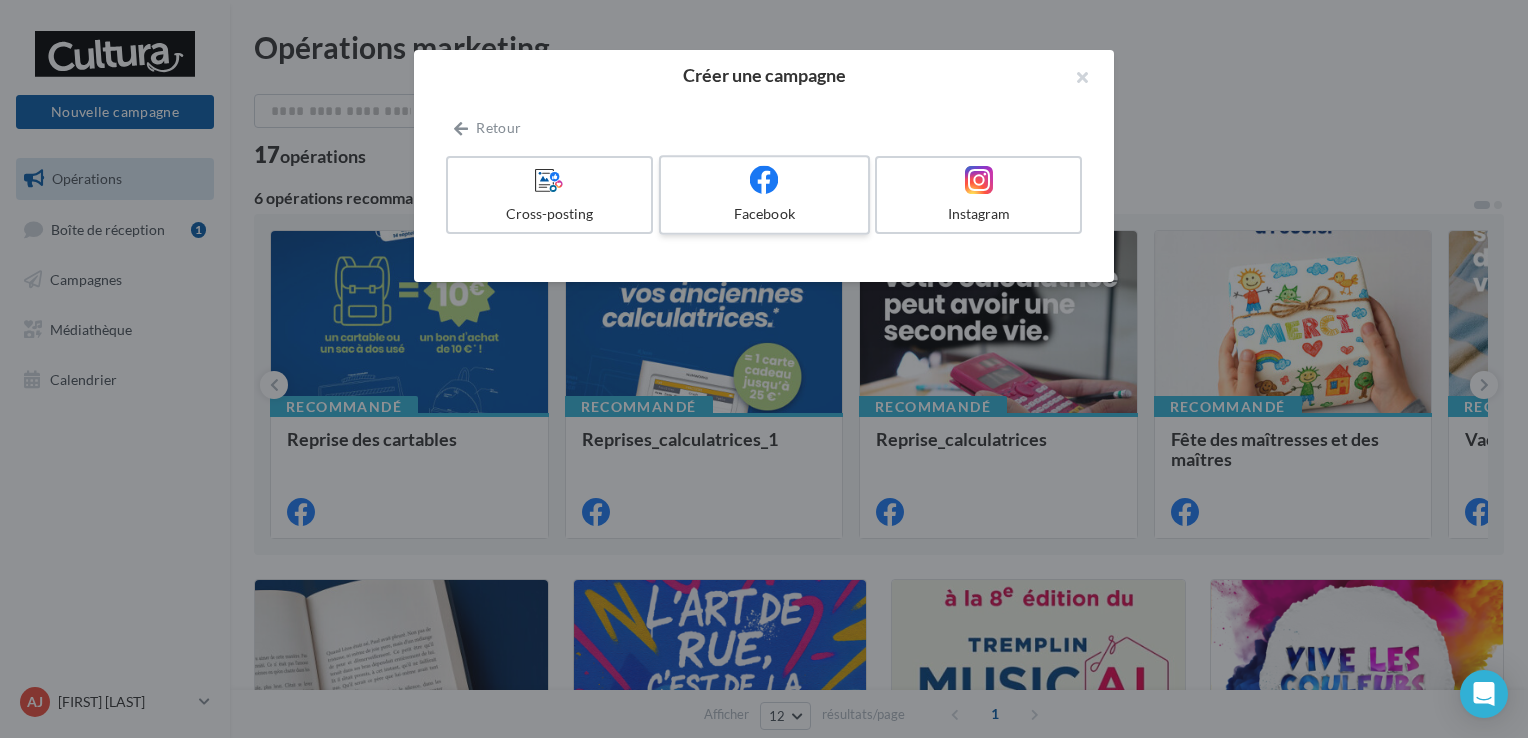 click at bounding box center [764, 179] 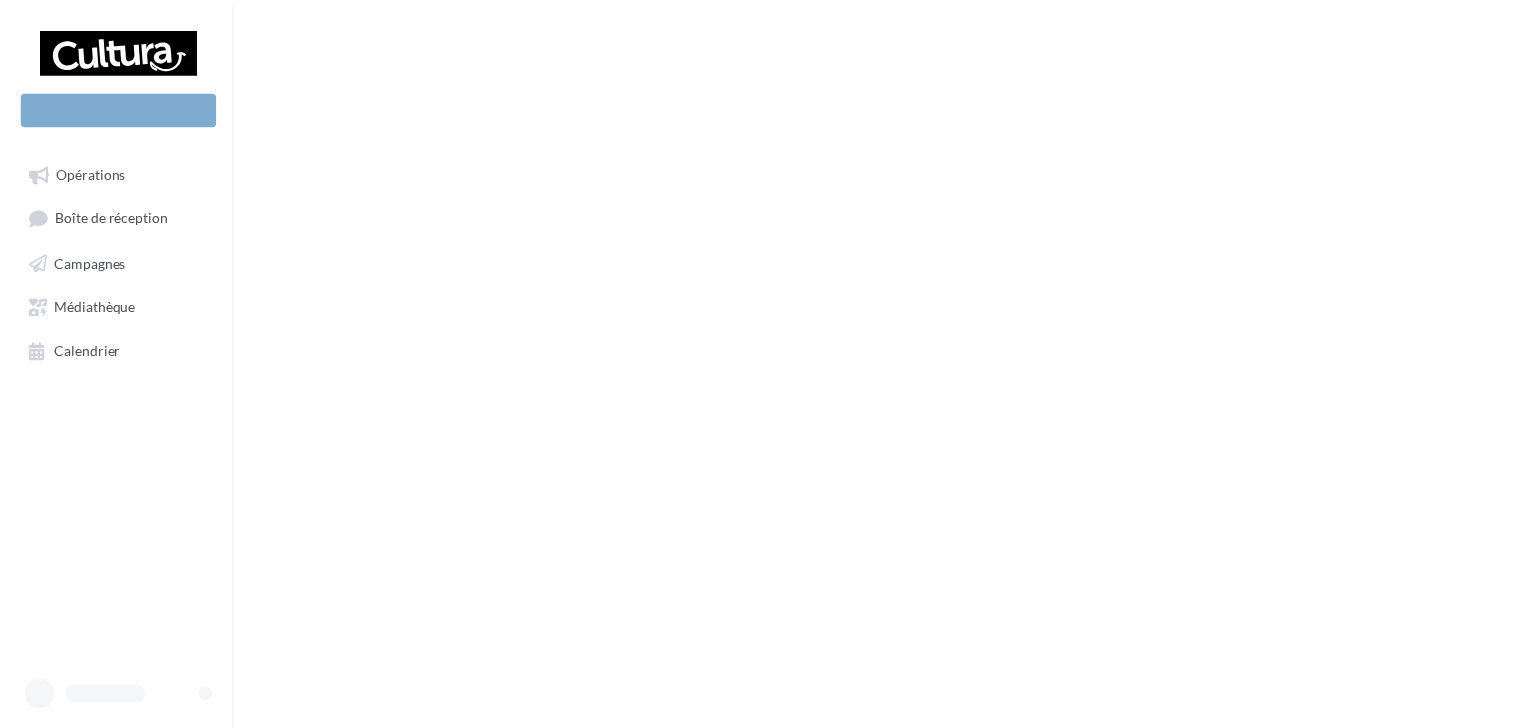 scroll, scrollTop: 0, scrollLeft: 0, axis: both 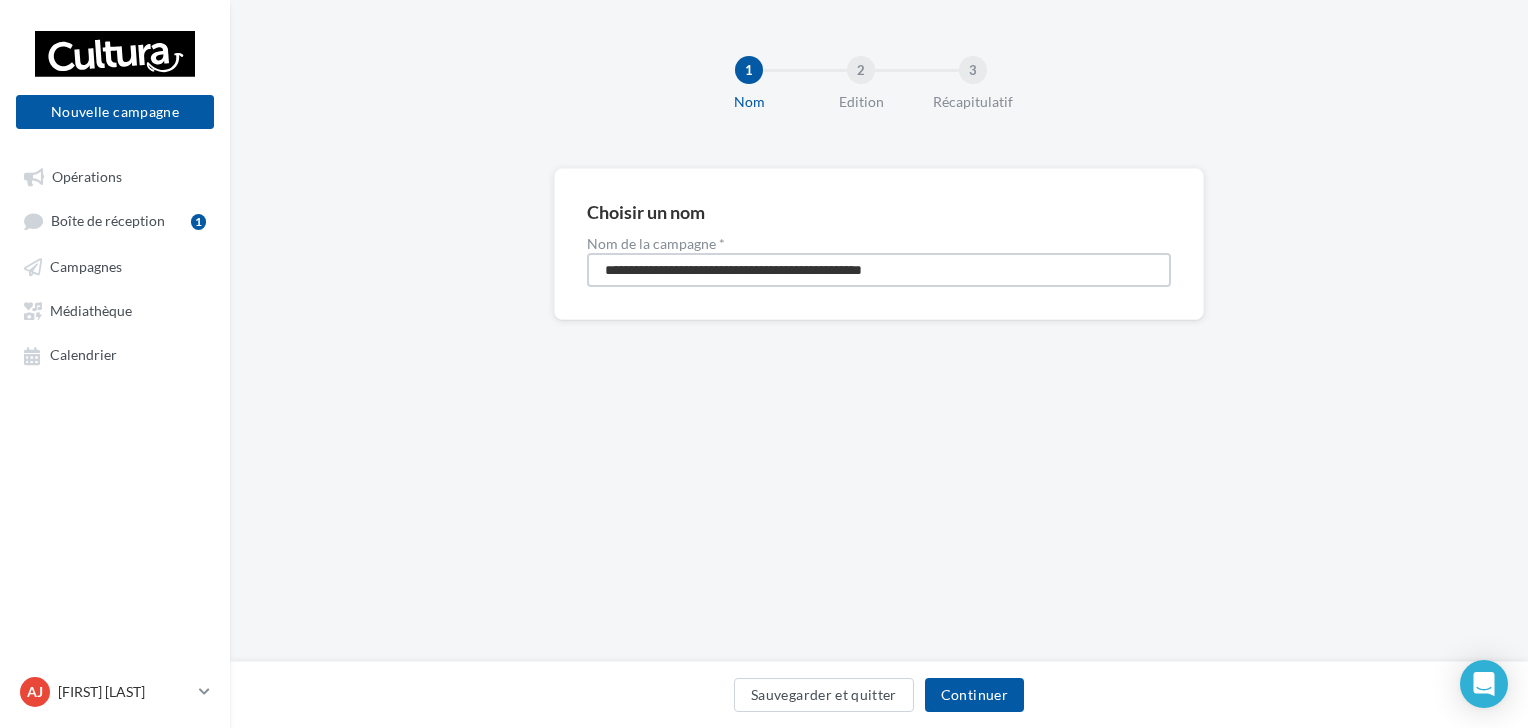 drag, startPoint x: 955, startPoint y: 275, endPoint x: 334, endPoint y: 293, distance: 621.2608 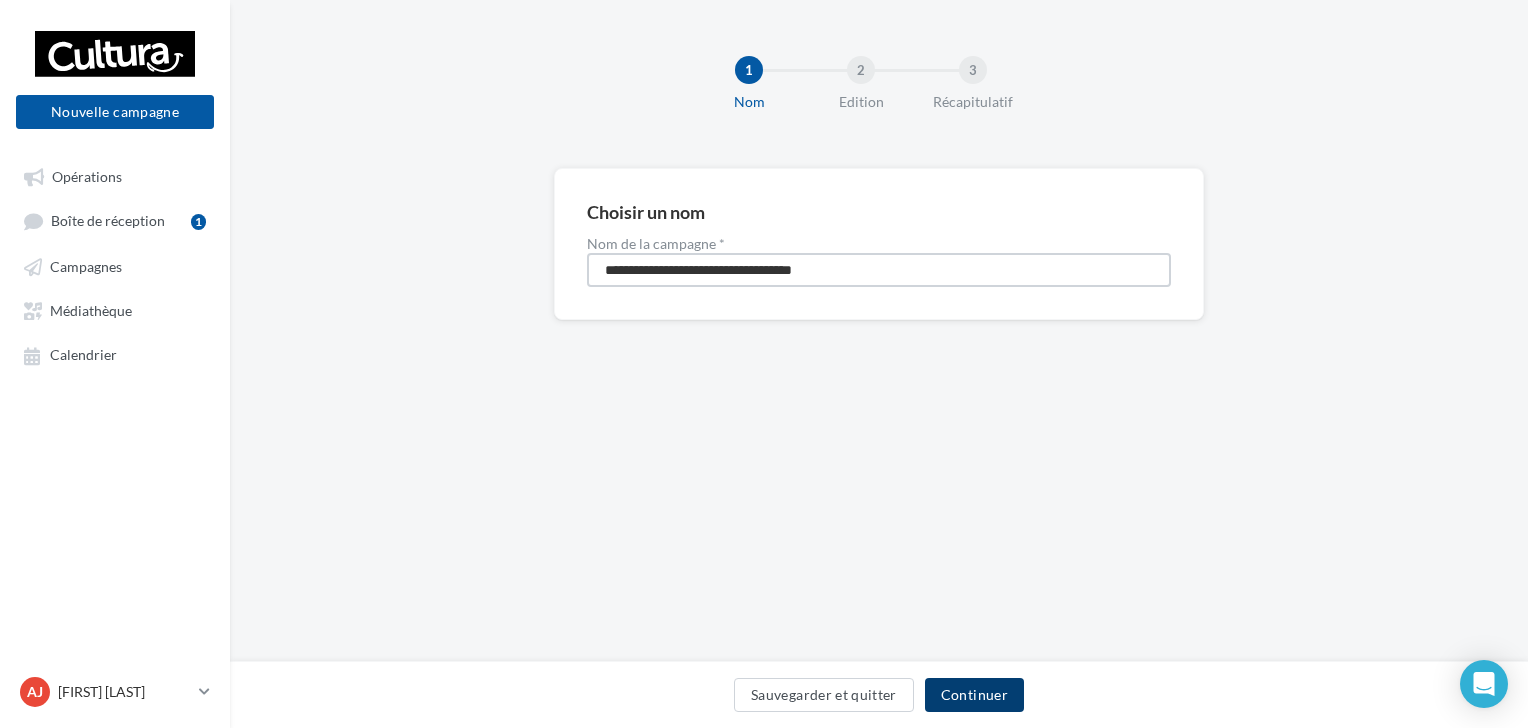 type on "**********" 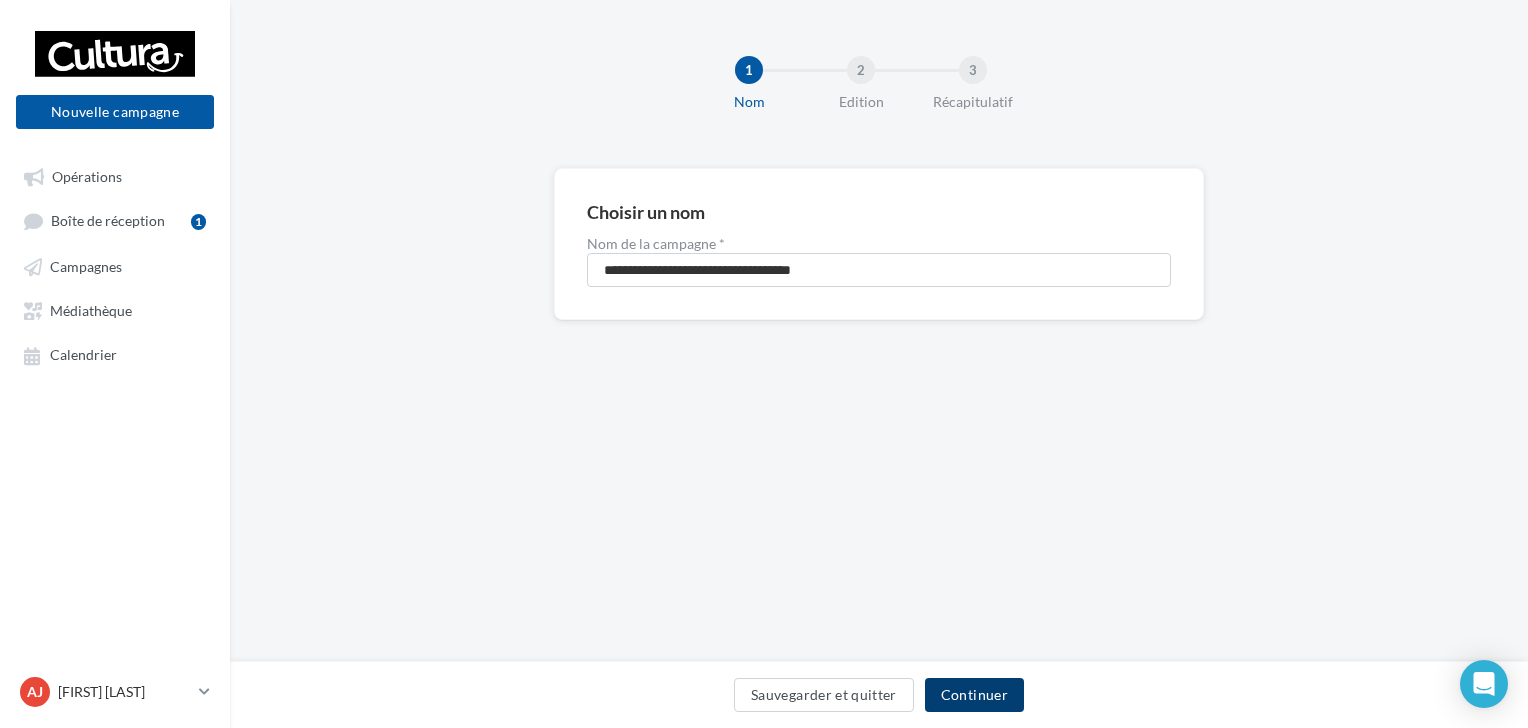click on "Continuer" at bounding box center [974, 695] 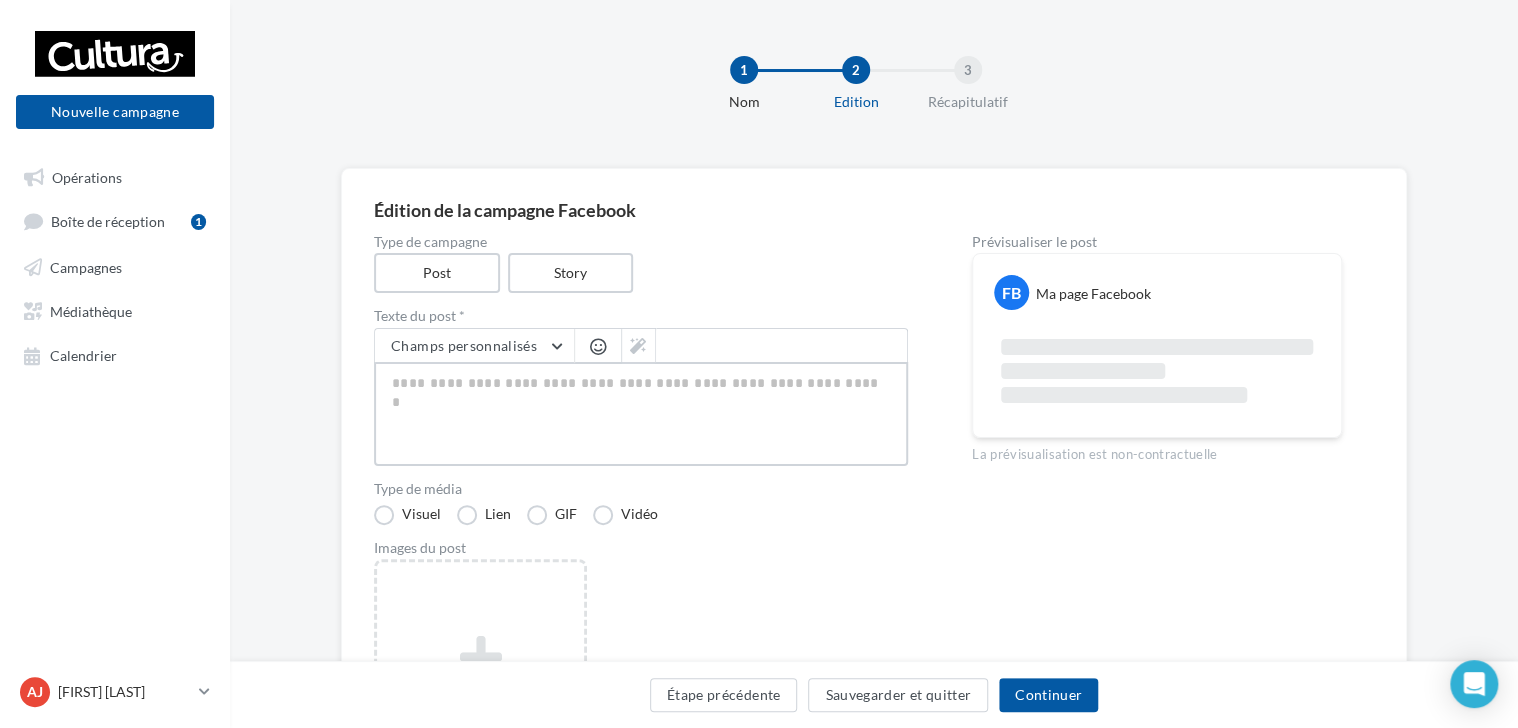 click at bounding box center [641, 414] 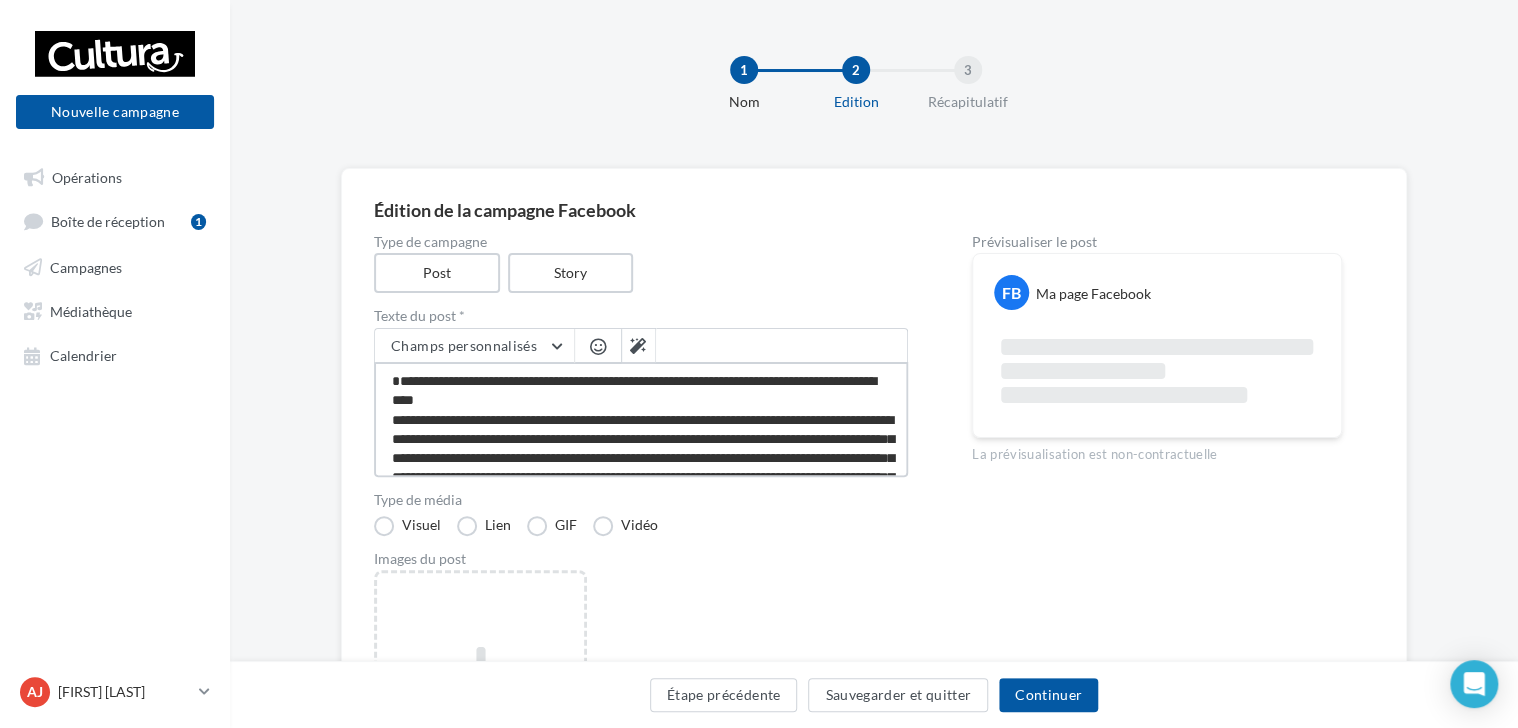 scroll, scrollTop: 144, scrollLeft: 0, axis: vertical 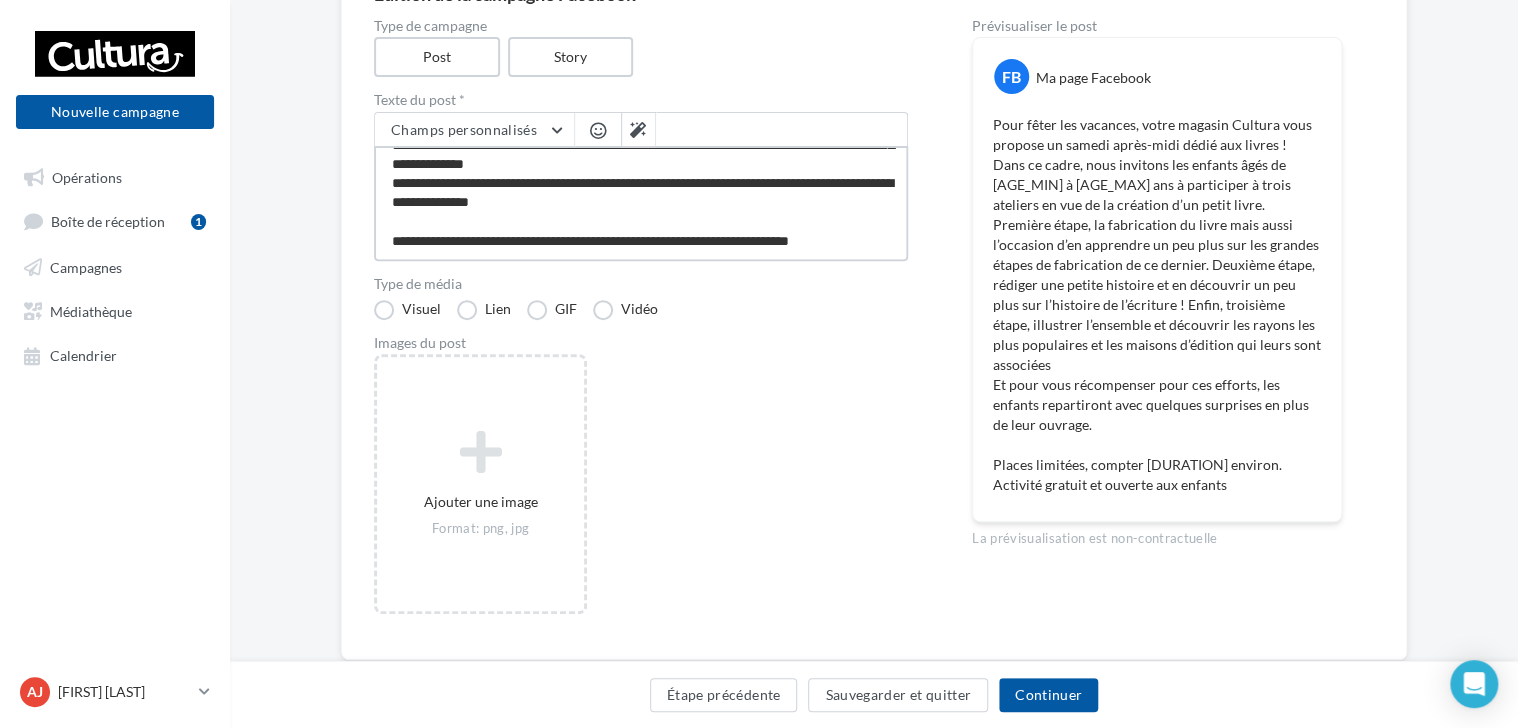 type on "**********" 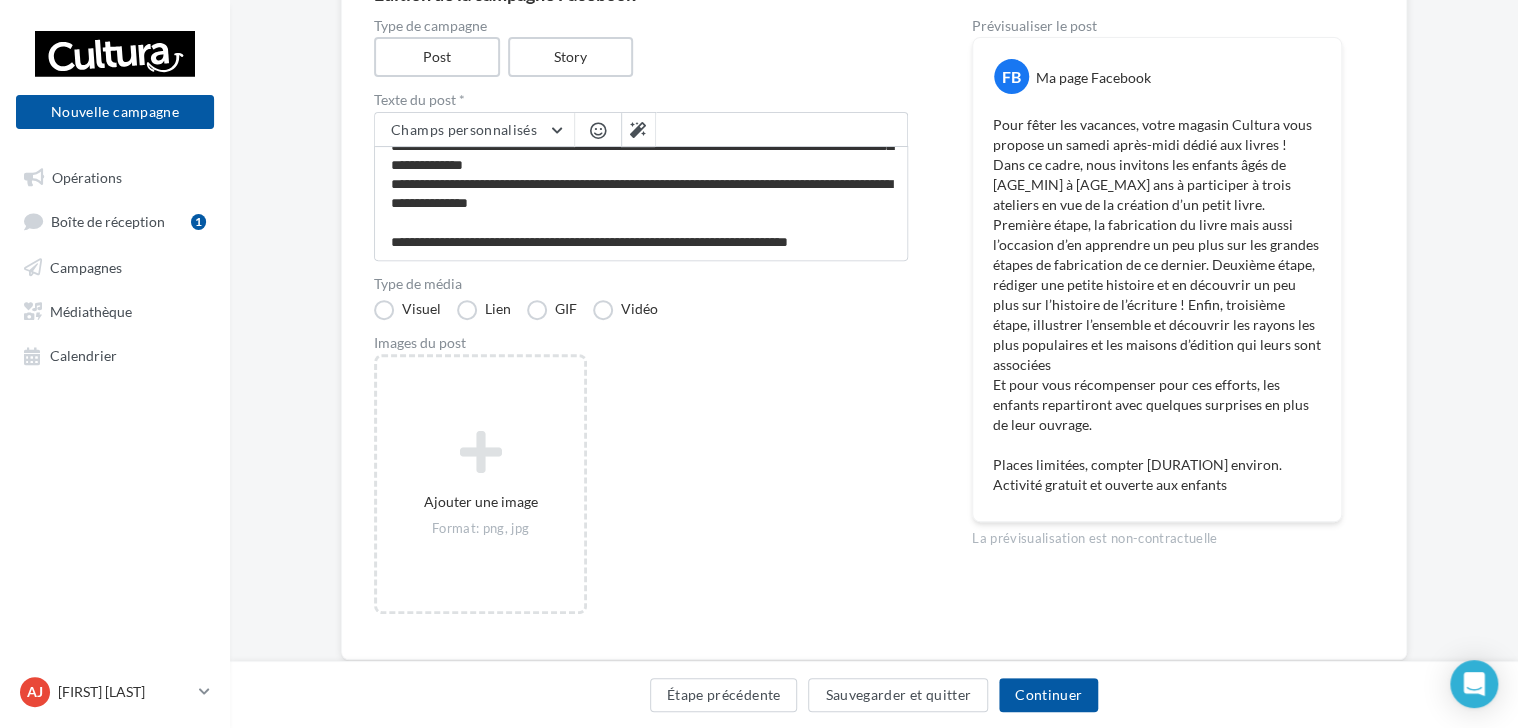 scroll, scrollTop: 144, scrollLeft: 0, axis: vertical 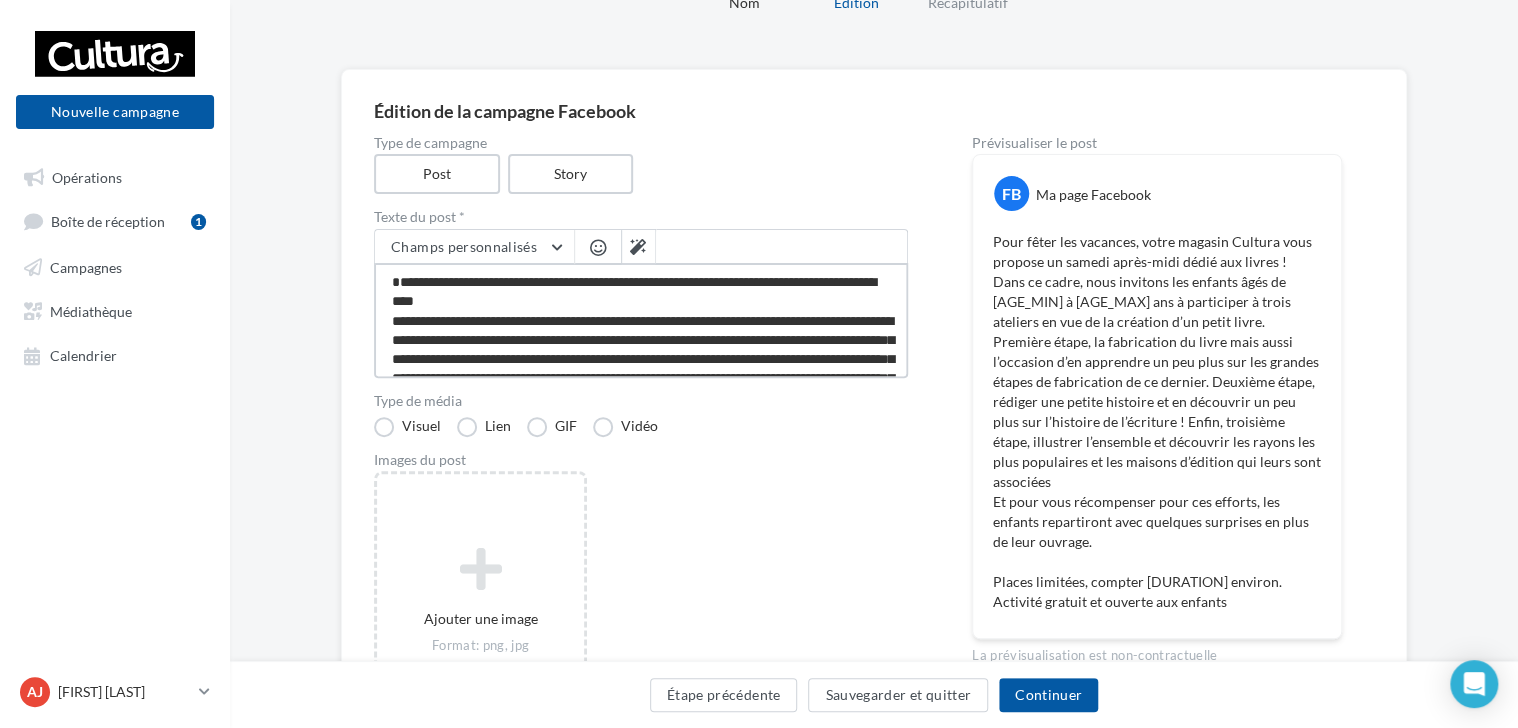 drag, startPoint x: 392, startPoint y: 278, endPoint x: 867, endPoint y: 402, distance: 490.91852 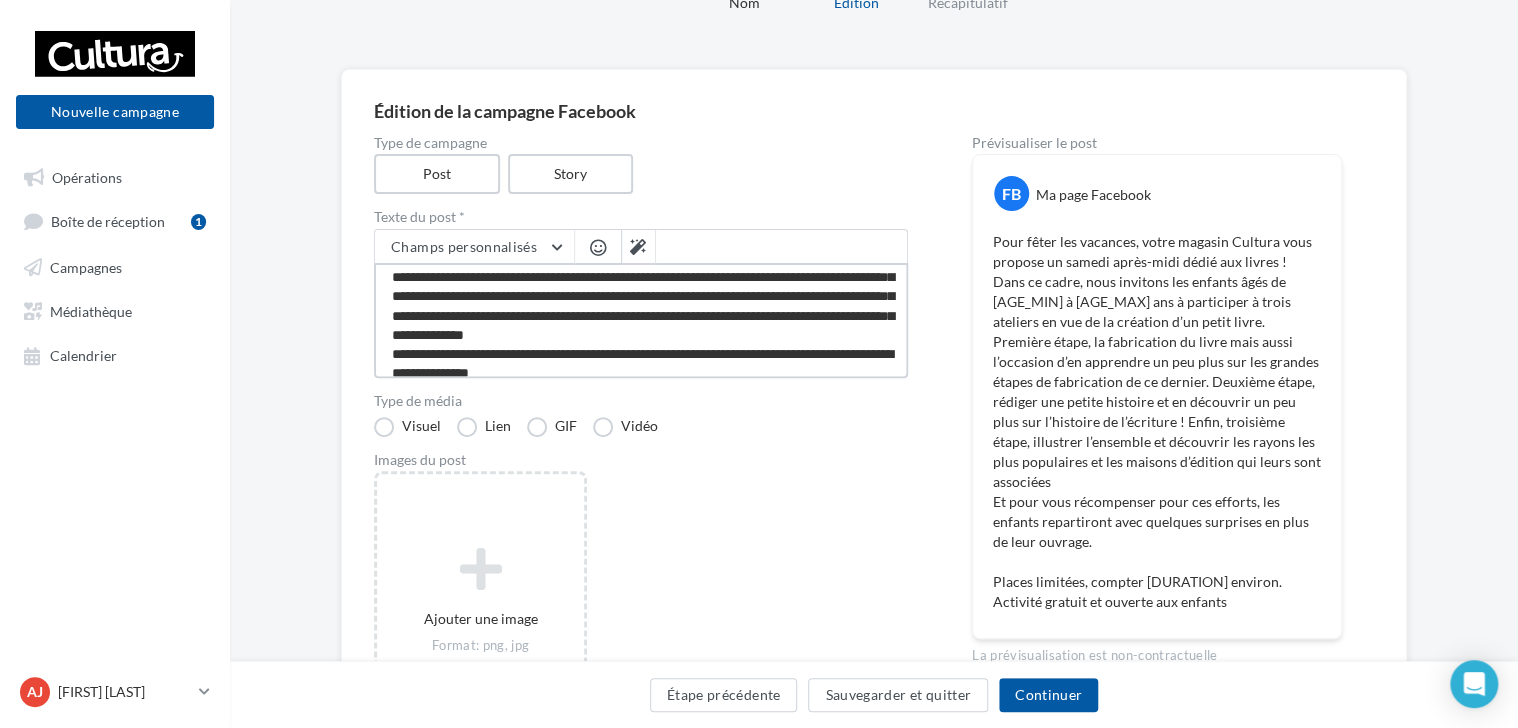 scroll, scrollTop: 154, scrollLeft: 0, axis: vertical 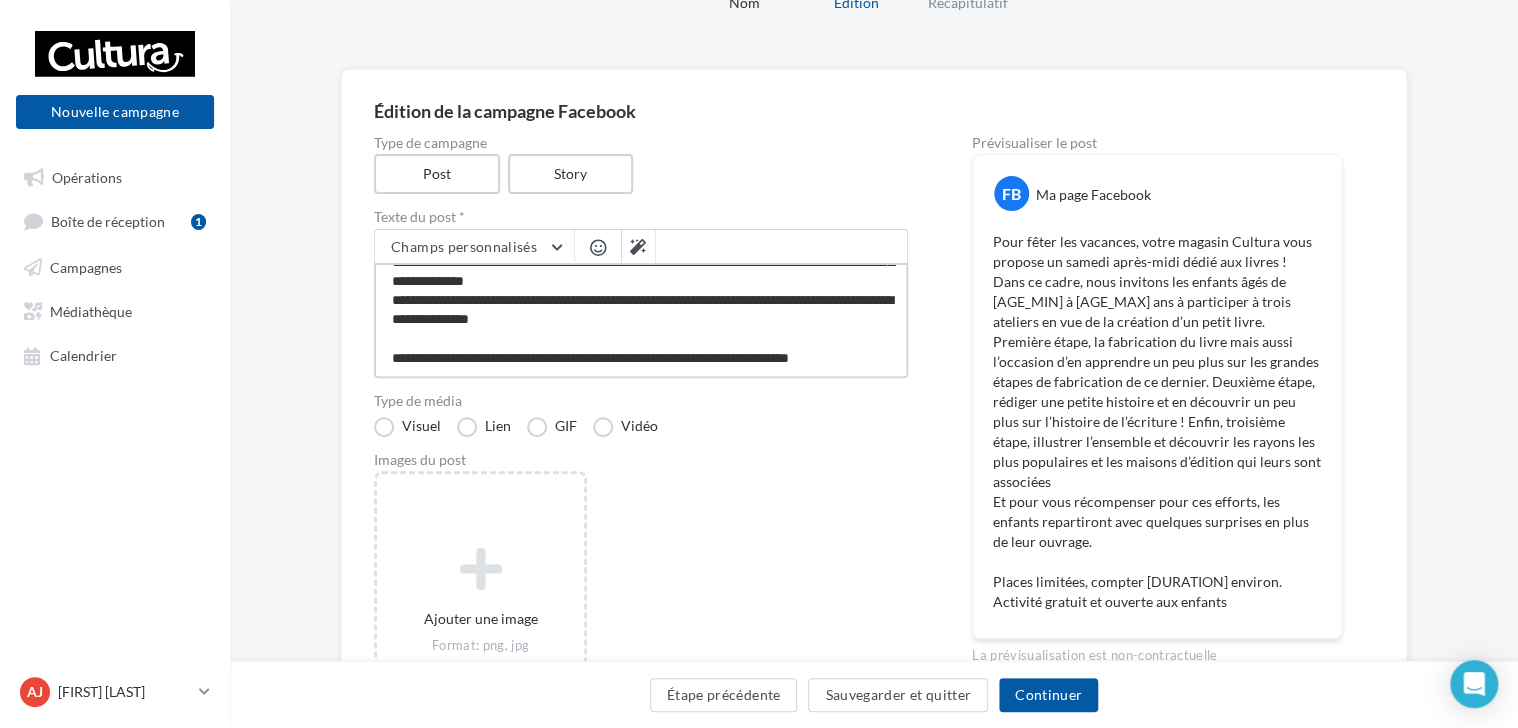 drag, startPoint x: 396, startPoint y: 282, endPoint x: 908, endPoint y: 438, distance: 535.2383 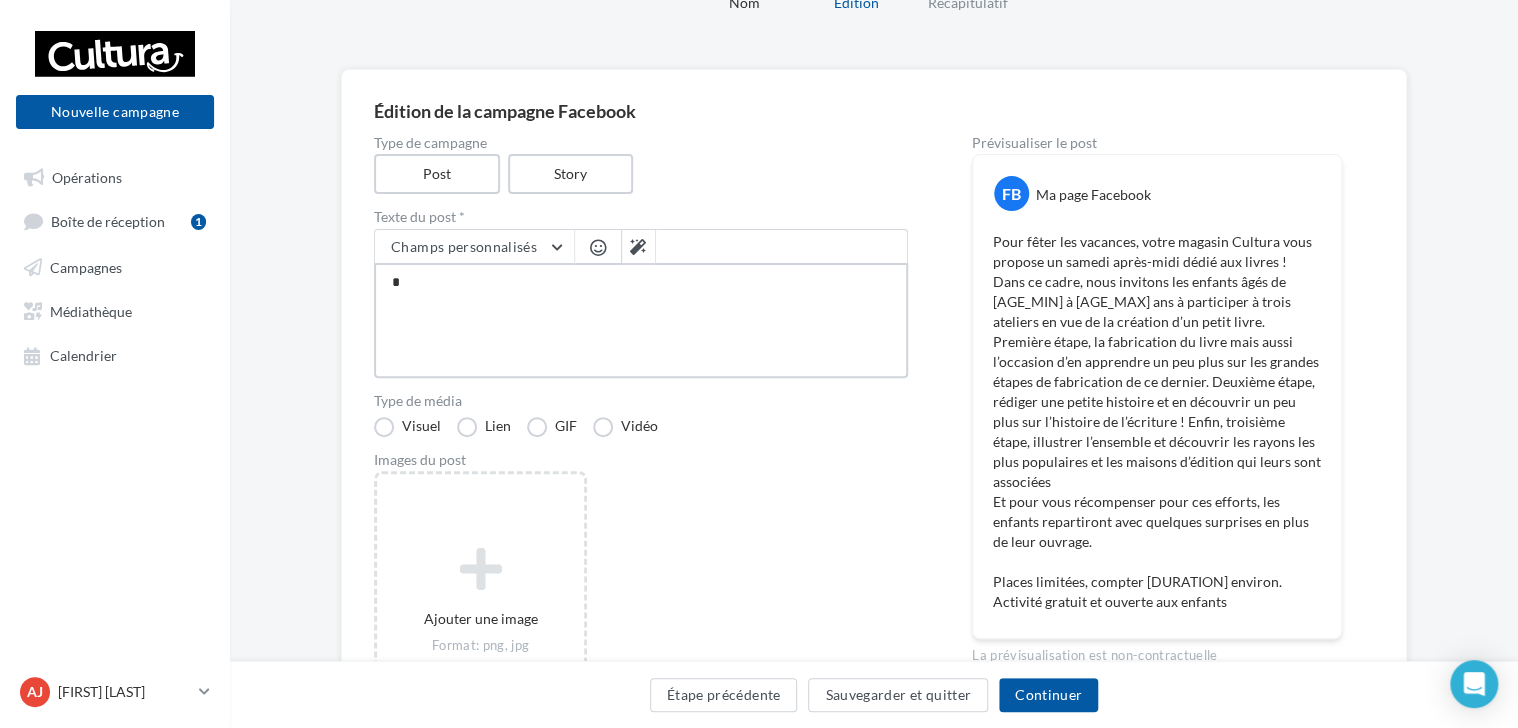 scroll, scrollTop: 0, scrollLeft: 0, axis: both 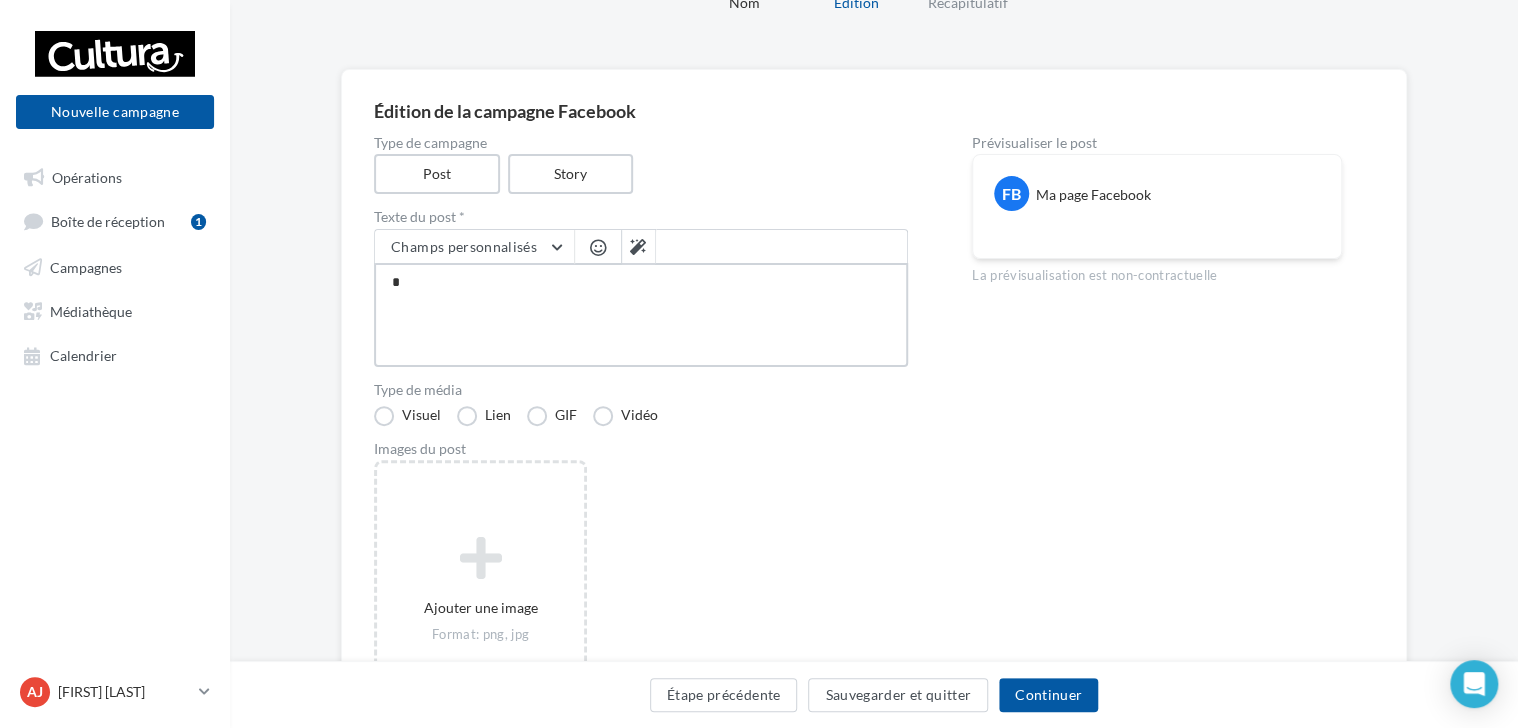 click at bounding box center (641, 315) 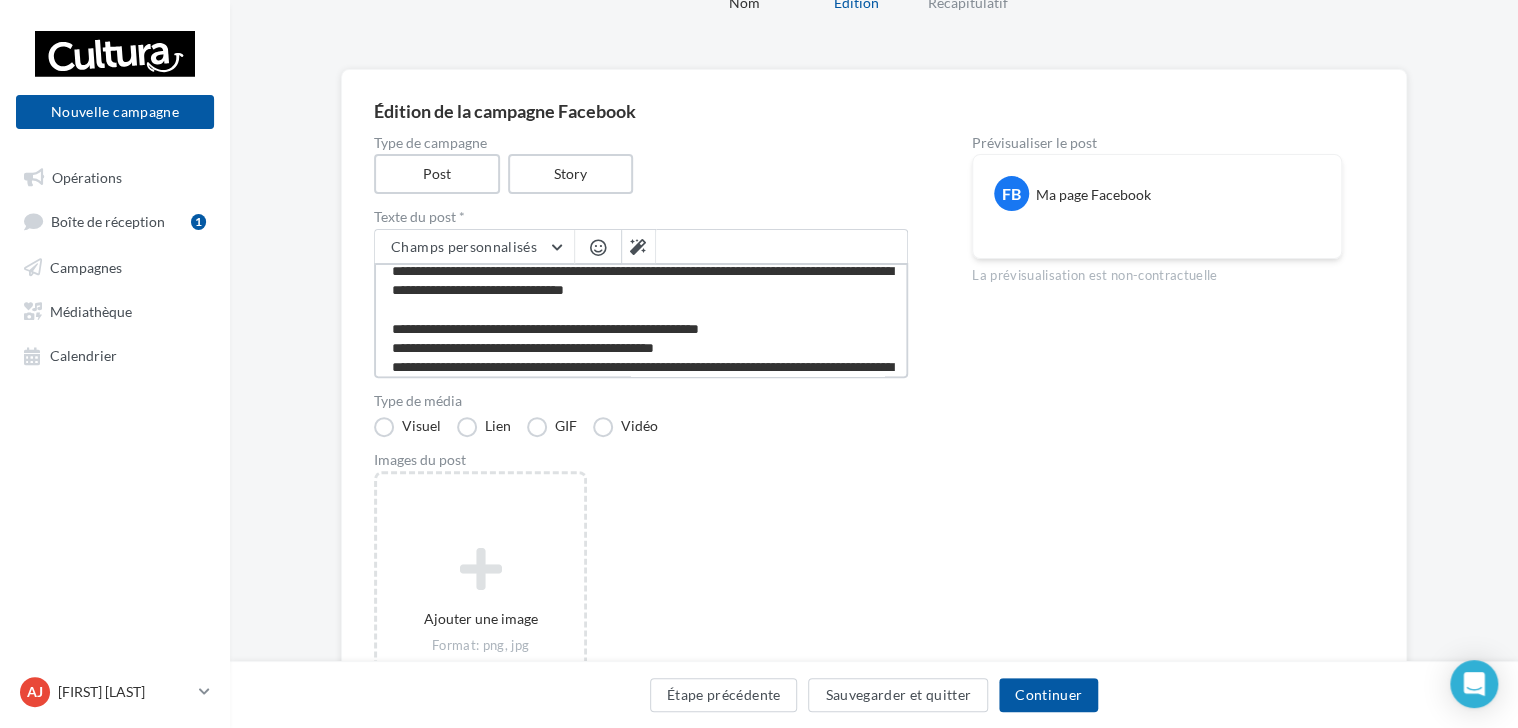 scroll, scrollTop: 0, scrollLeft: 0, axis: both 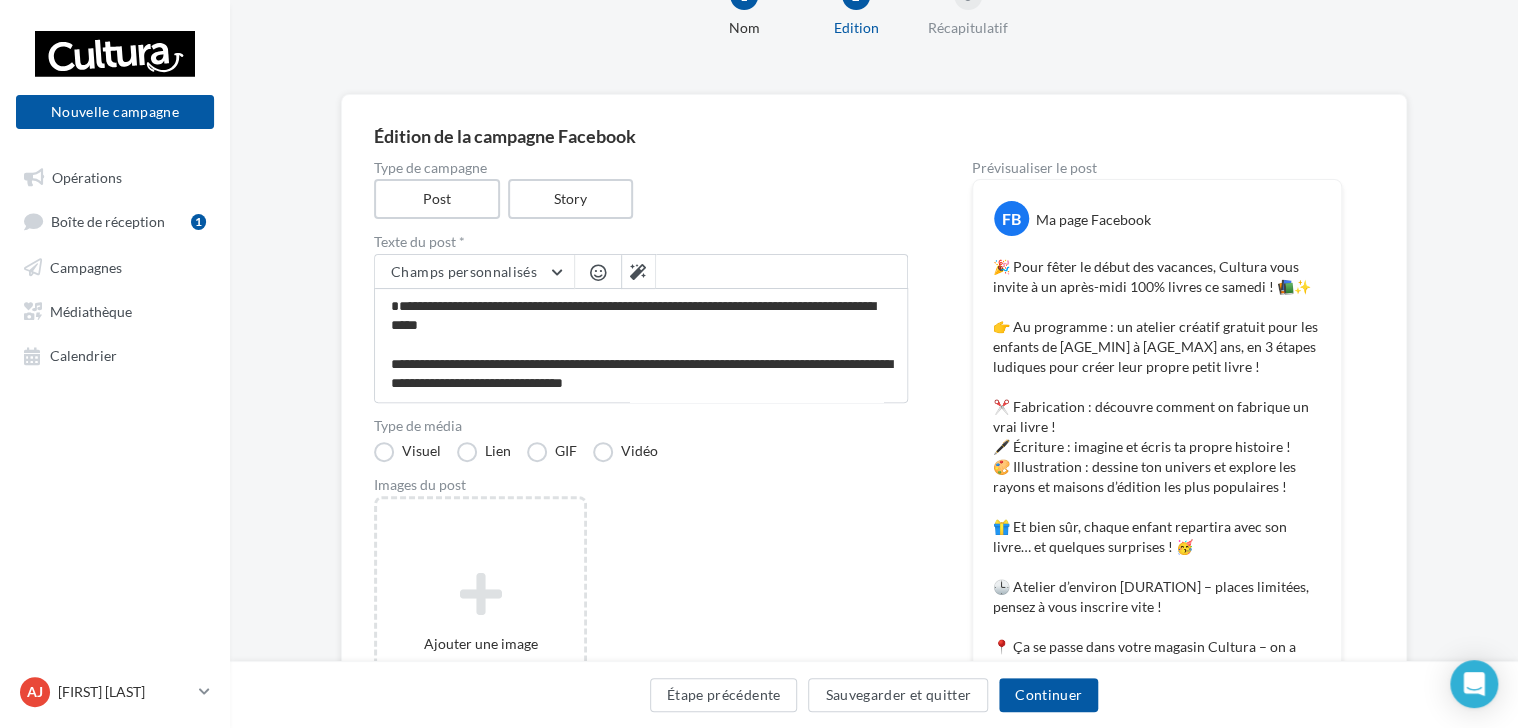 click on "Ajouter une image     Format: png, jpg" at bounding box center [649, 636] 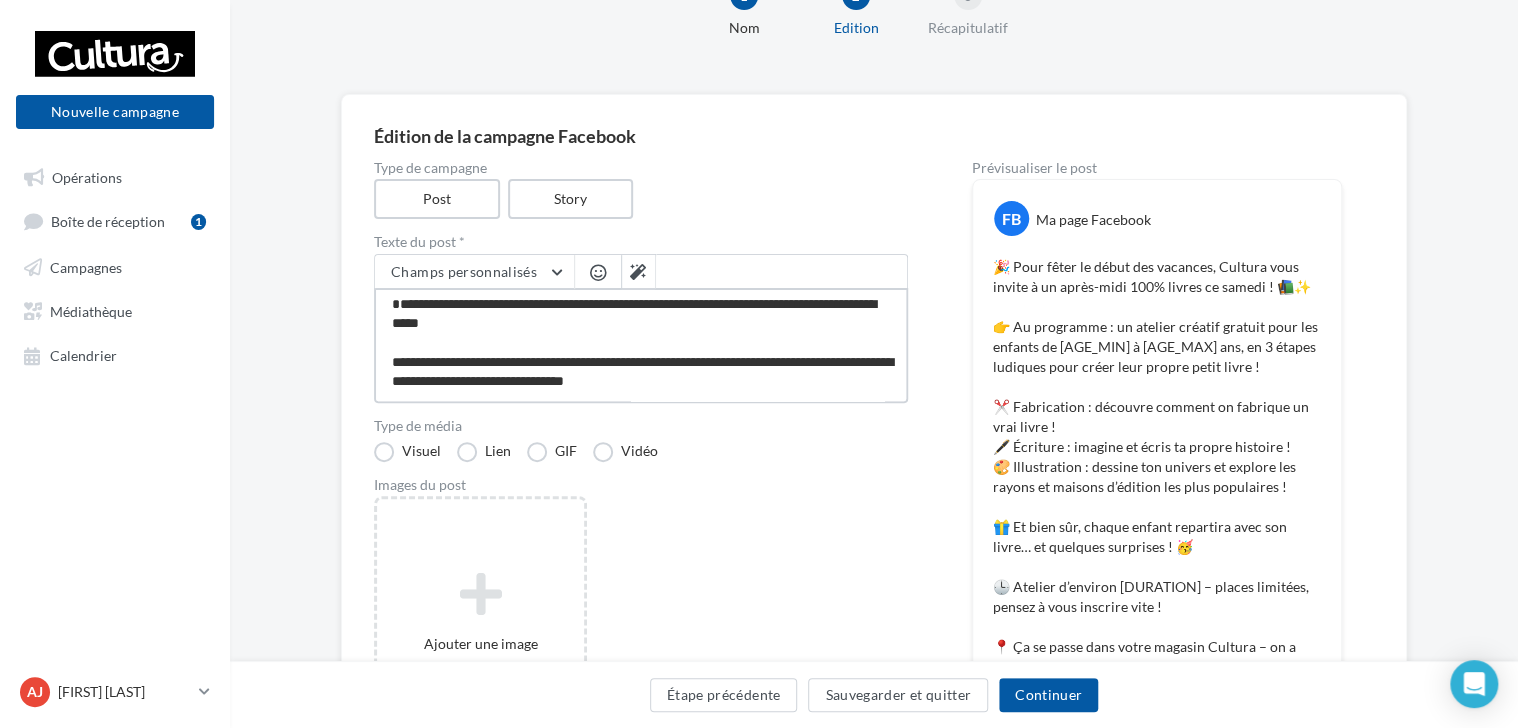 scroll, scrollTop: 0, scrollLeft: 0, axis: both 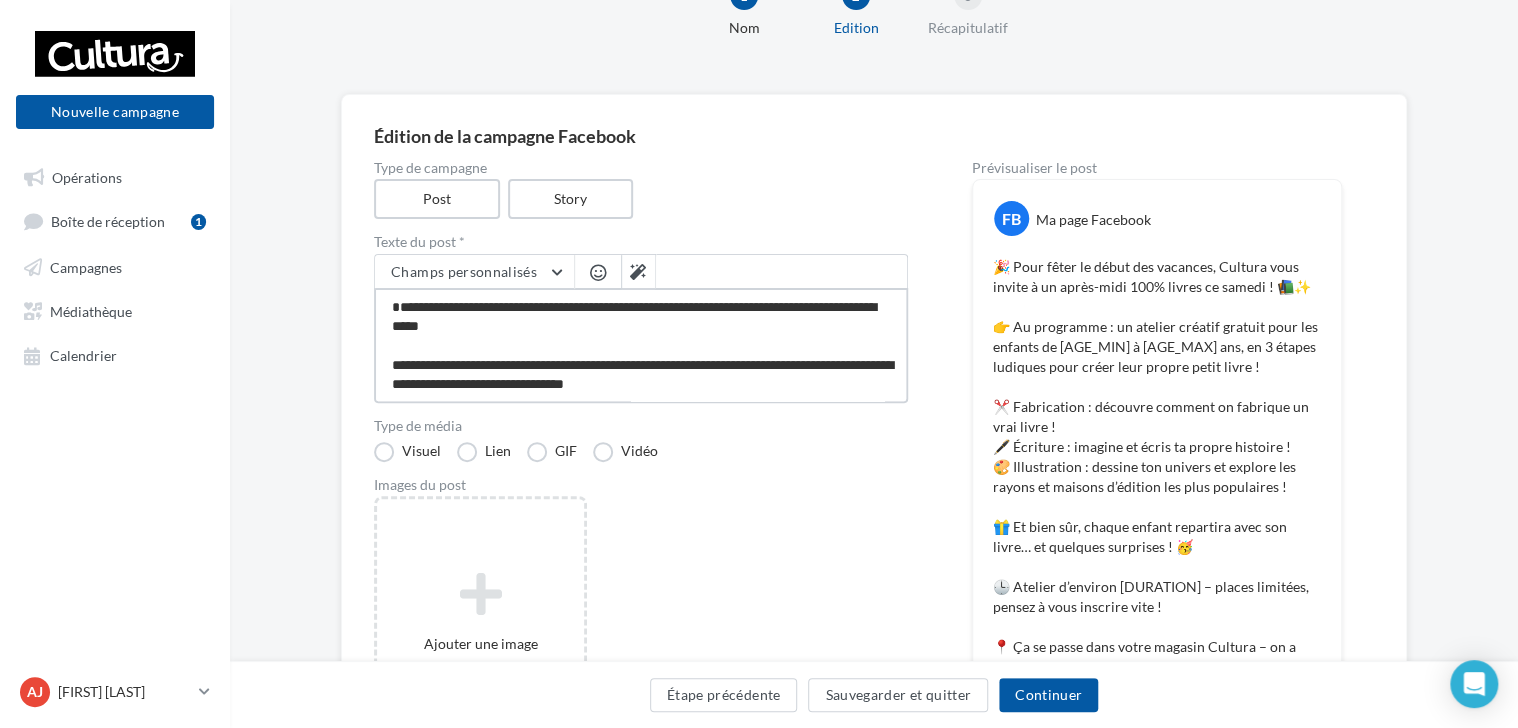 drag, startPoint x: 490, startPoint y: 322, endPoint x: 419, endPoint y: 300, distance: 74.330345 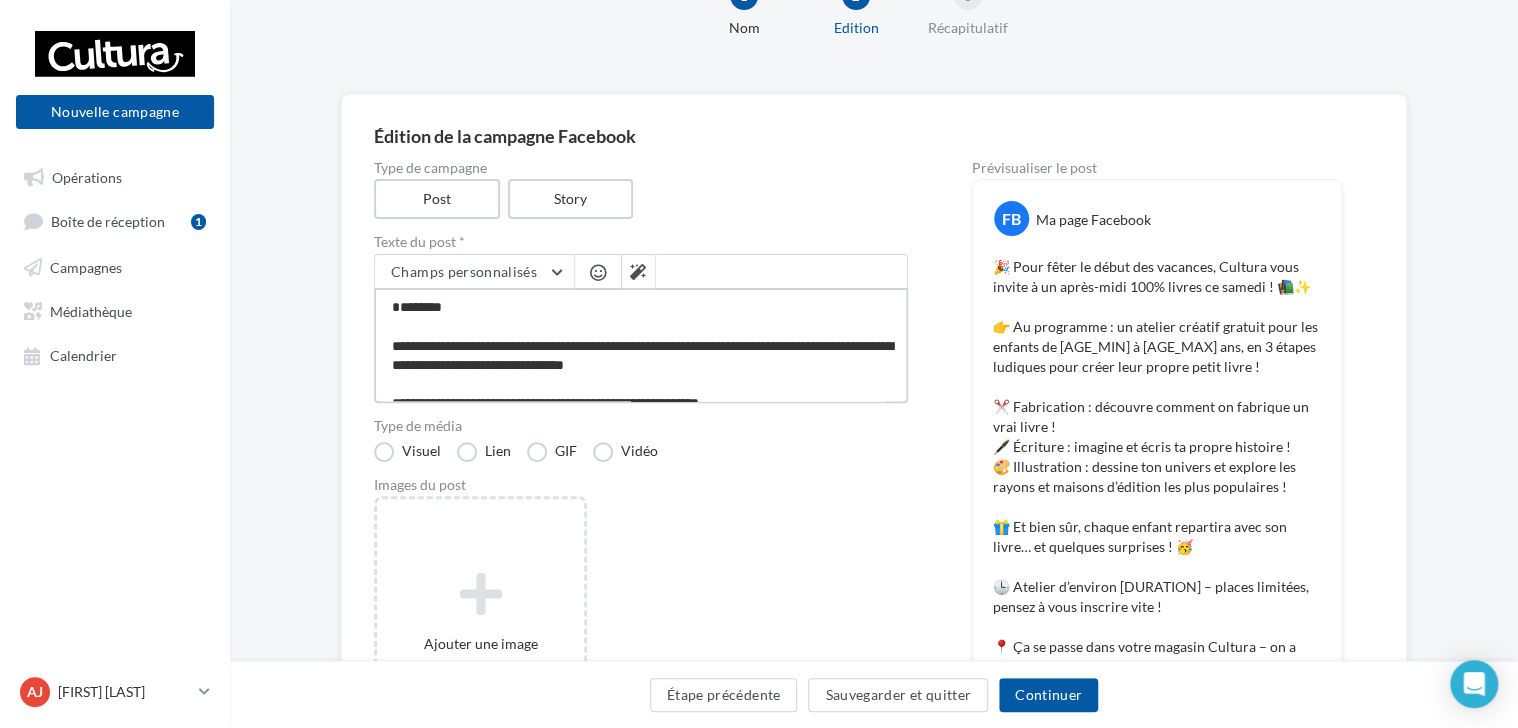 scroll, scrollTop: 0, scrollLeft: 0, axis: both 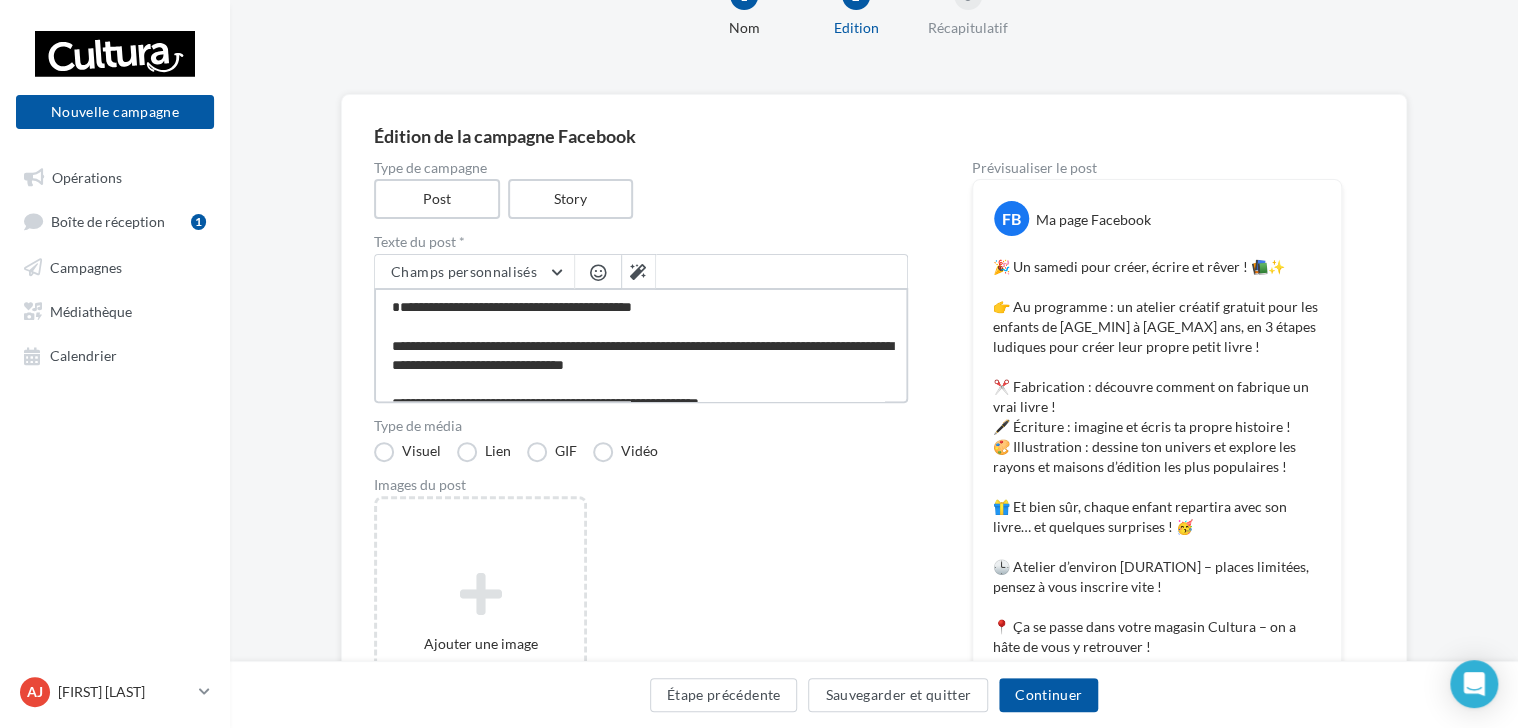 click on "**********" at bounding box center (641, 345) 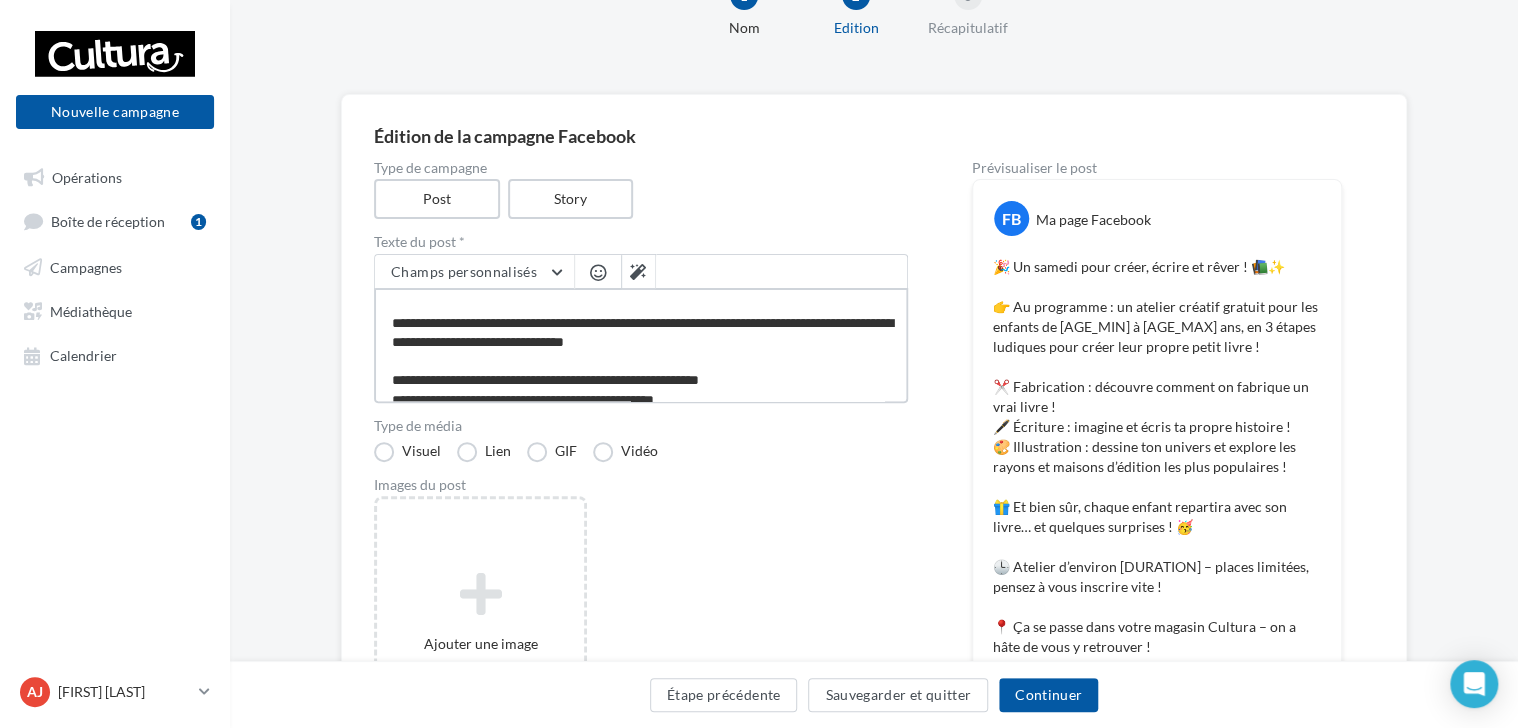 scroll, scrollTop: 19, scrollLeft: 0, axis: vertical 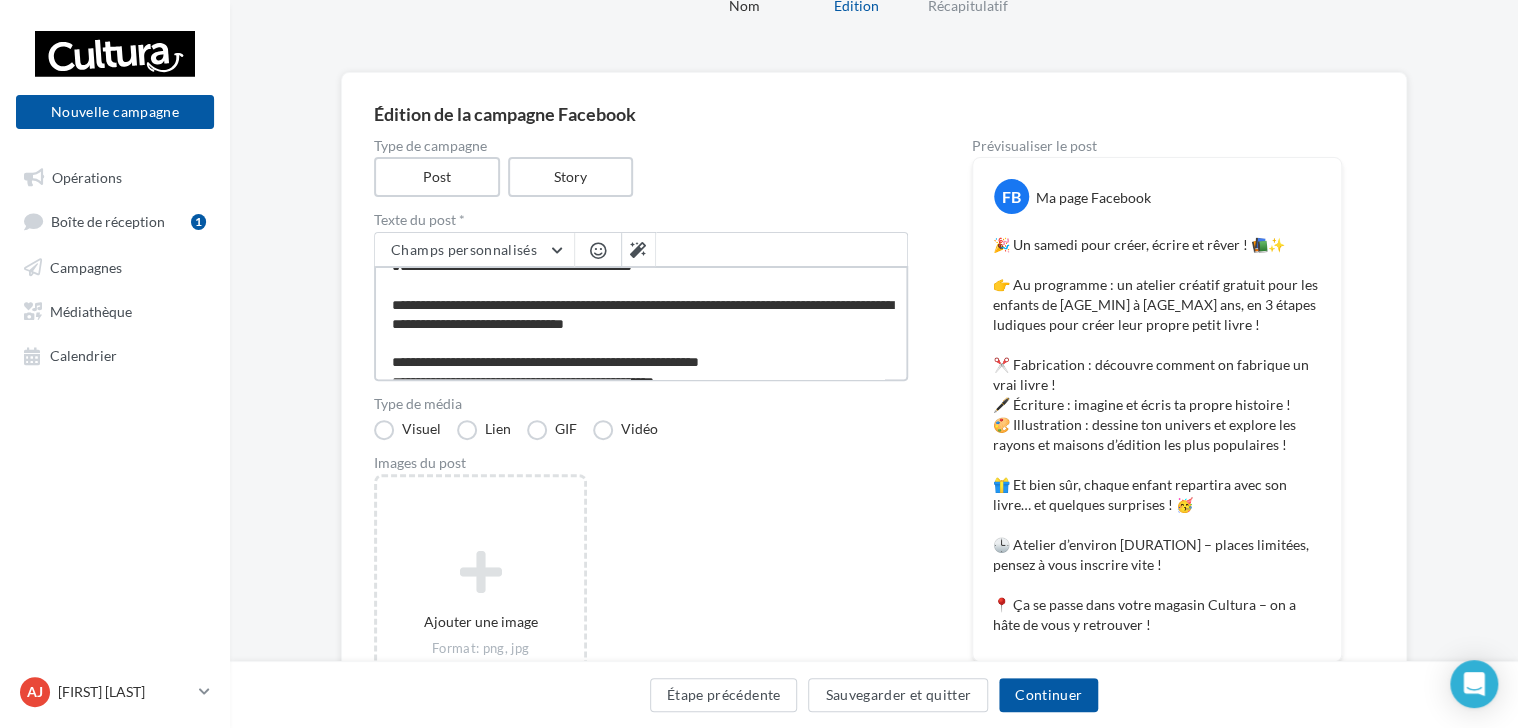 click on "**********" at bounding box center [641, 323] 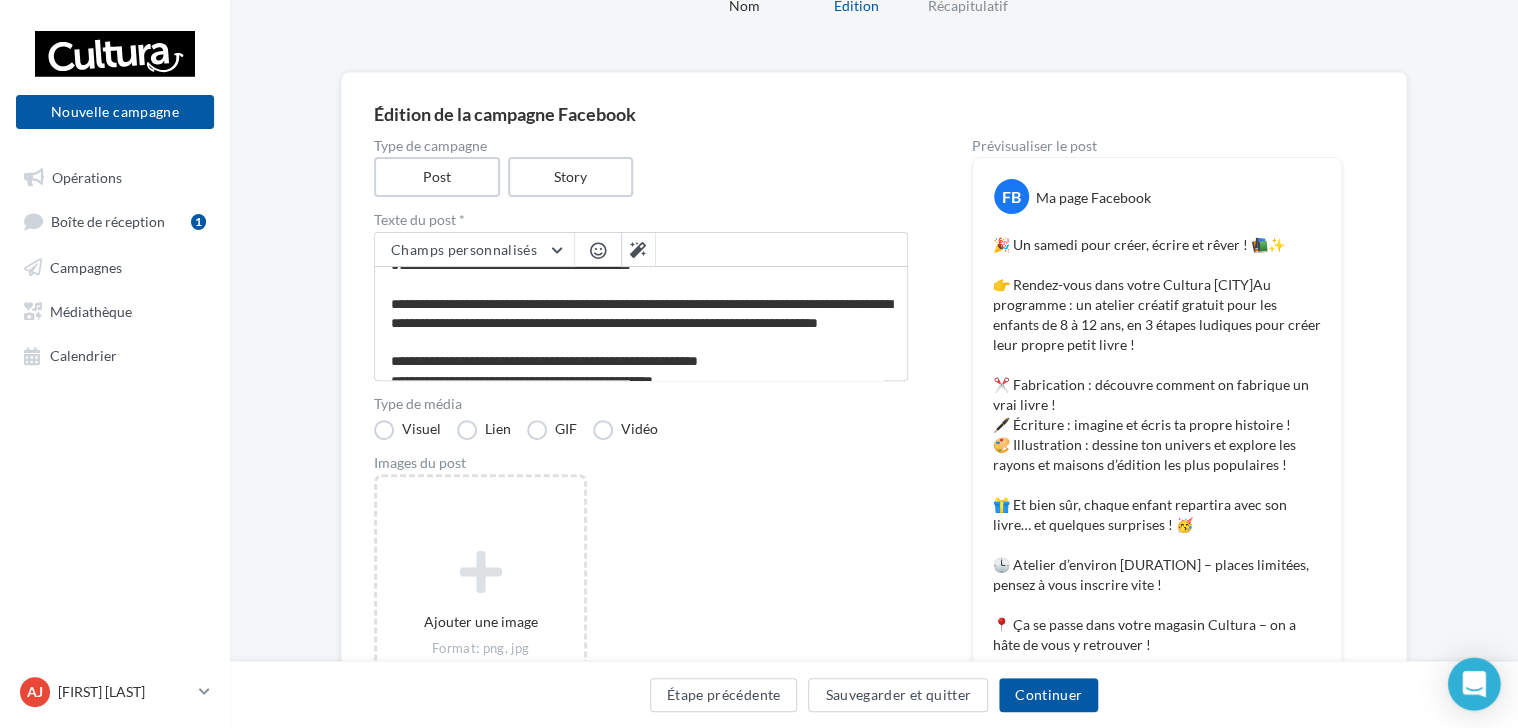 scroll, scrollTop: 18, scrollLeft: 0, axis: vertical 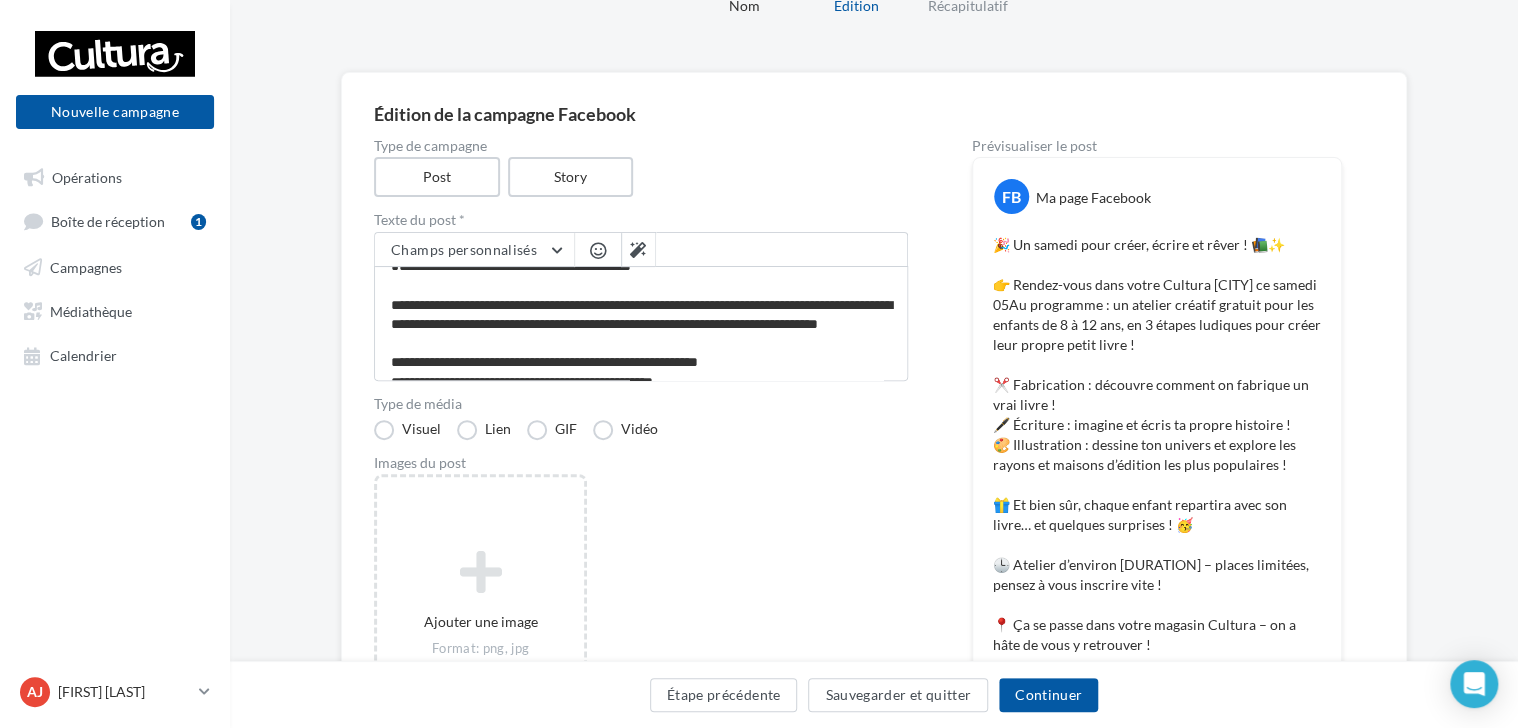 click on "Type de campagne
Post
Story
Texte du post
*     Champs personnalisés     [ADDRESS]     [COMPANY_NAME]     [WEBSITE]     [PHONE]     [SIGNATURE]     [POSTAL_CODE]     [CITY]                                        Type de média
Visuel   Lien   GIF   Vidéo
Images du post
Ajouter une image     Format: png, jpg" at bounding box center (641, 443) 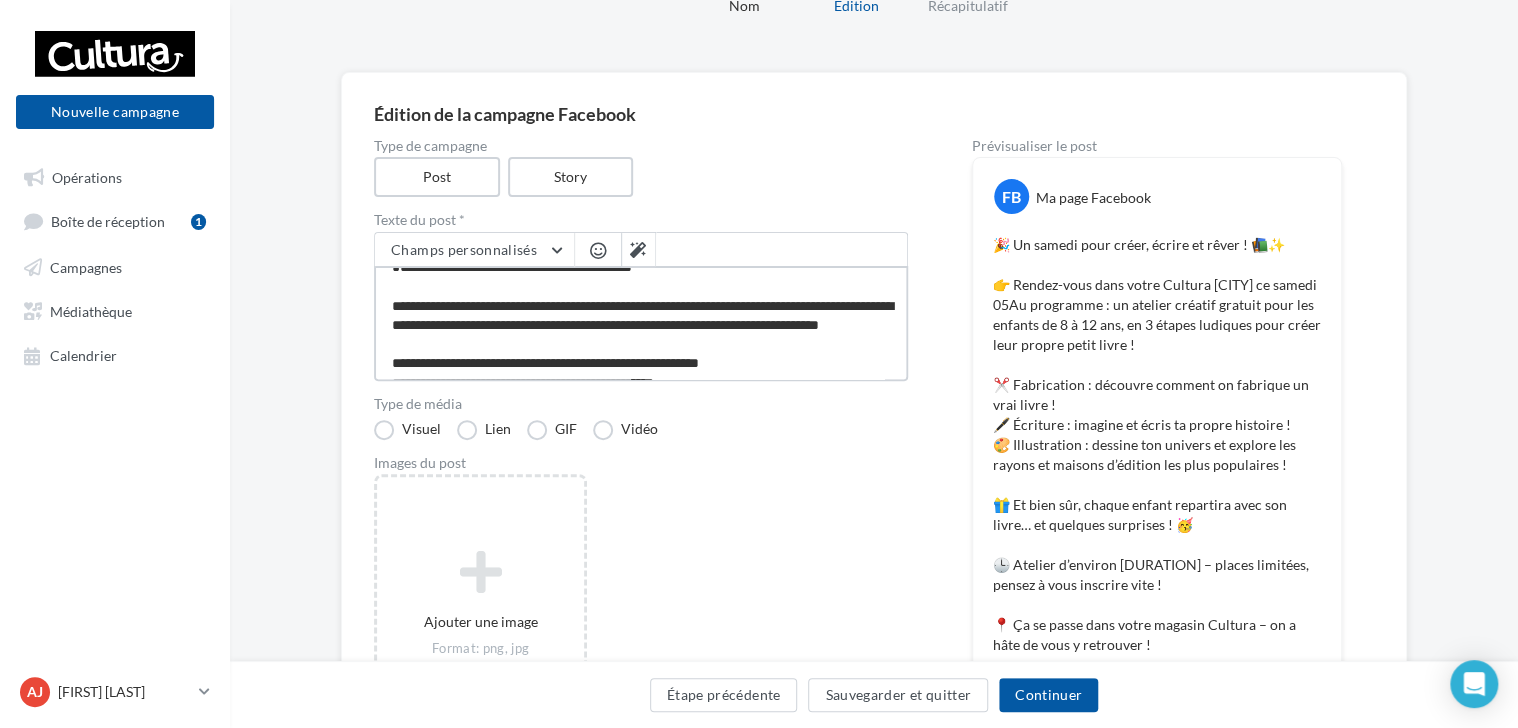 click on "**********" at bounding box center (641, 323) 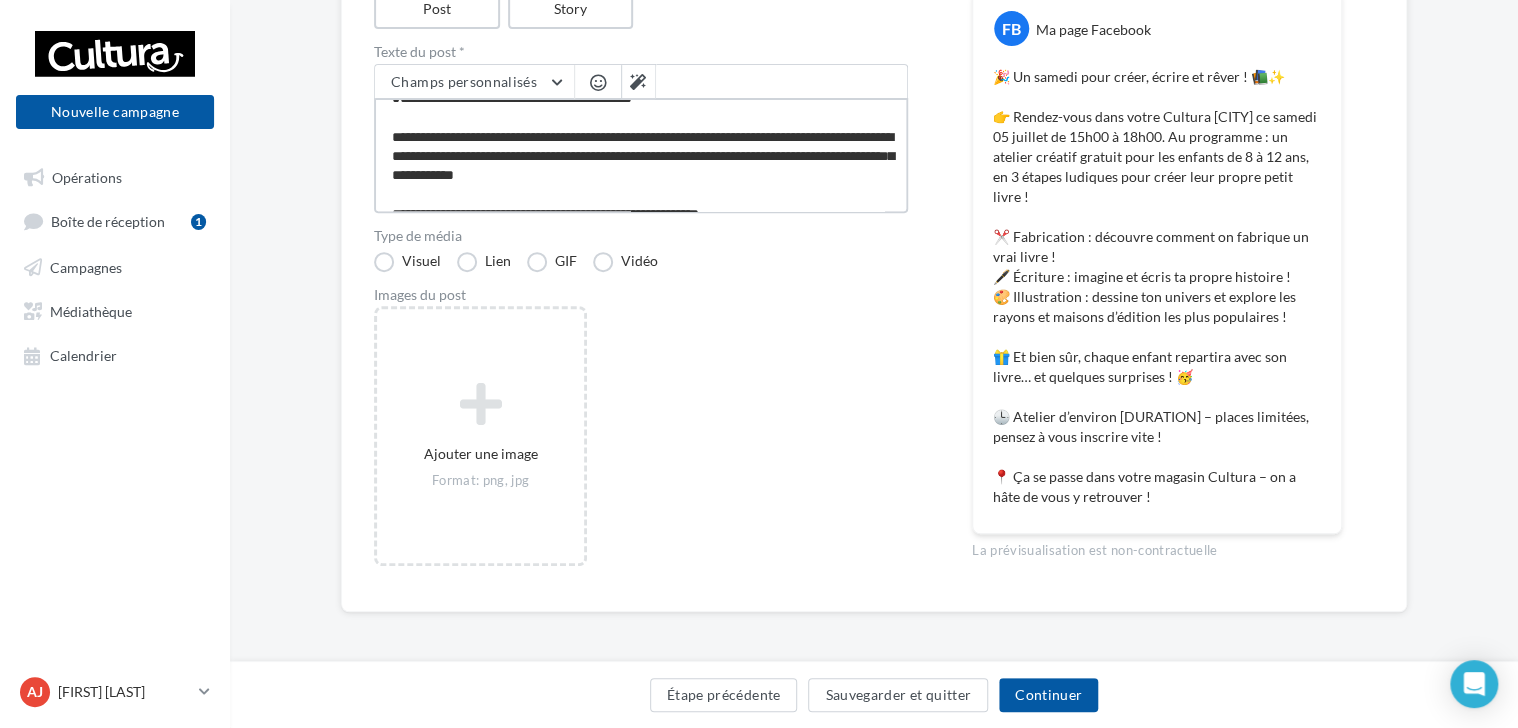 scroll, scrollTop: 265, scrollLeft: 0, axis: vertical 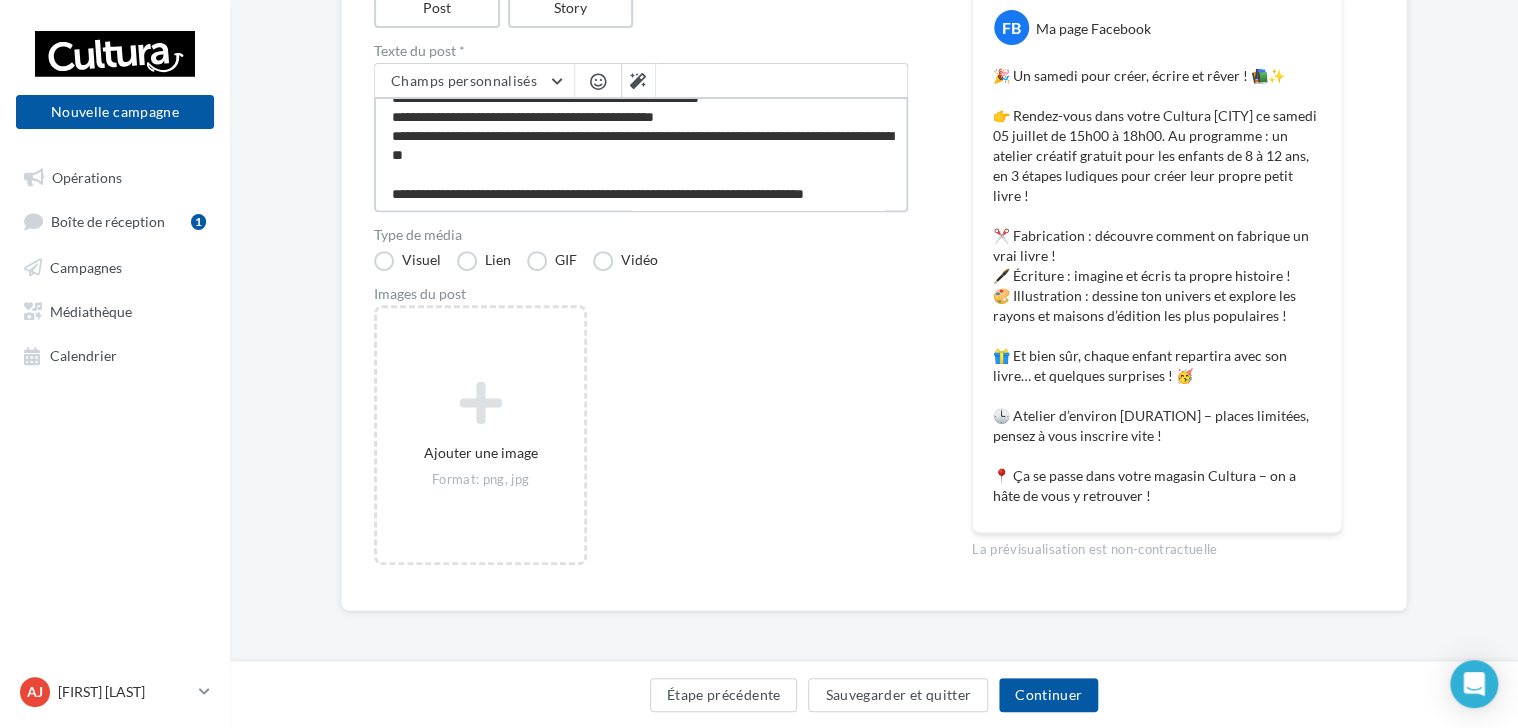 click on "**********" at bounding box center (641, 154) 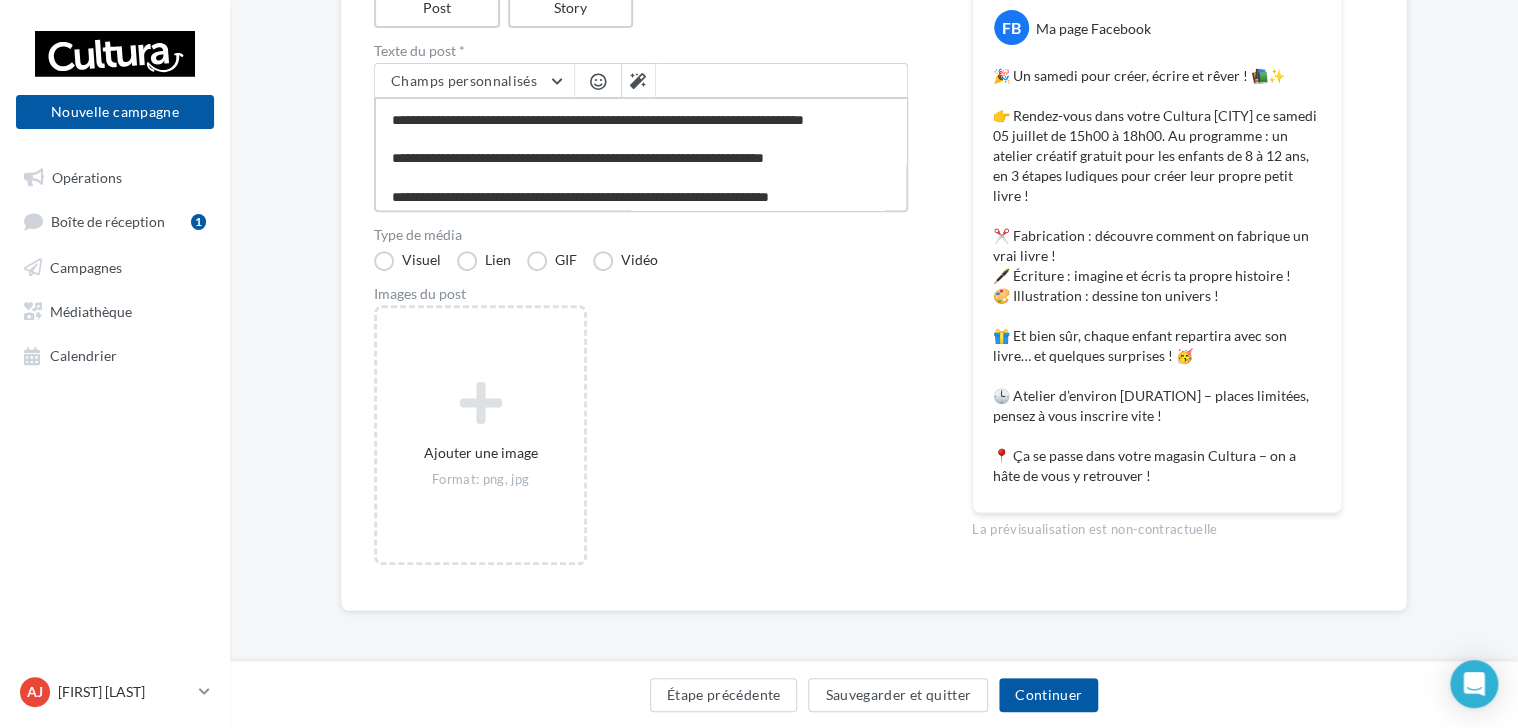 scroll, scrollTop: 212, scrollLeft: 0, axis: vertical 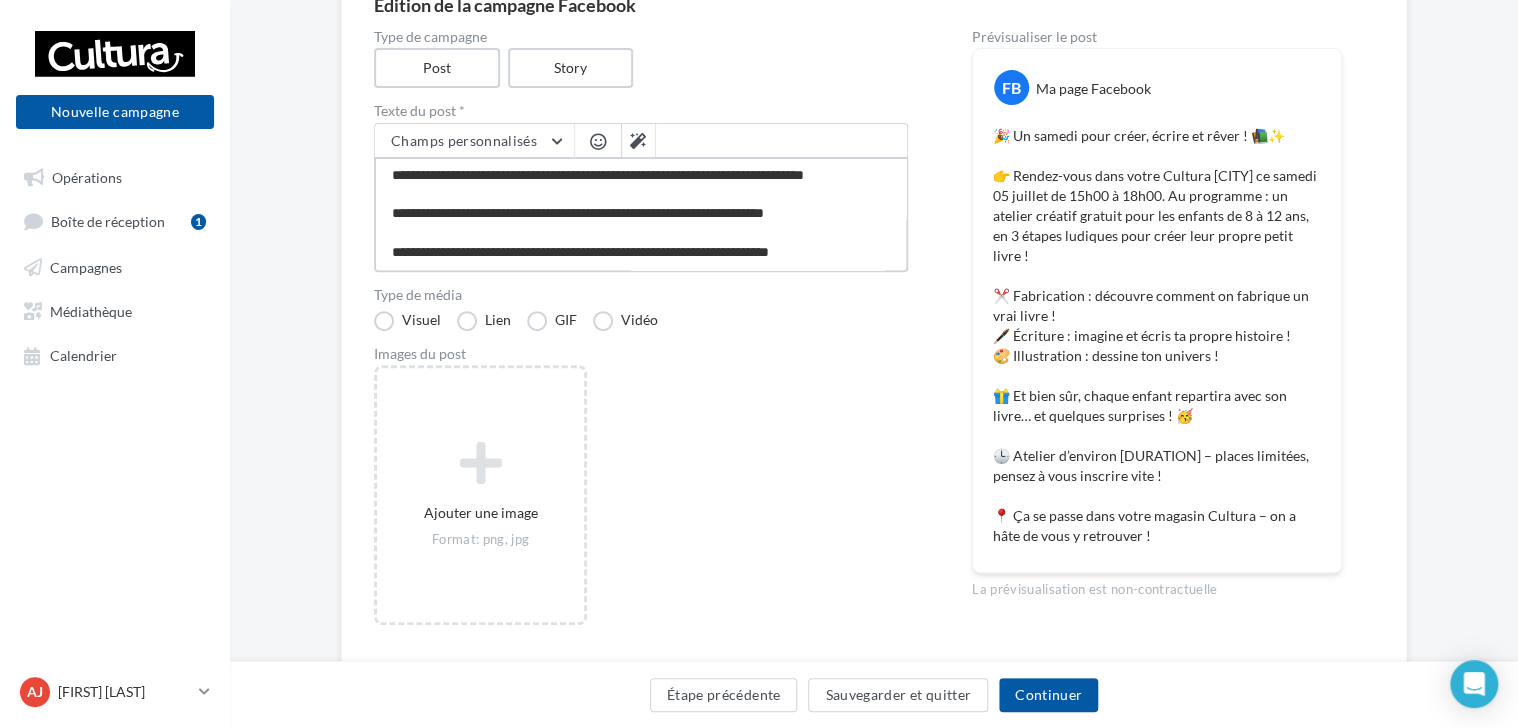 click on "**********" at bounding box center (641, 214) 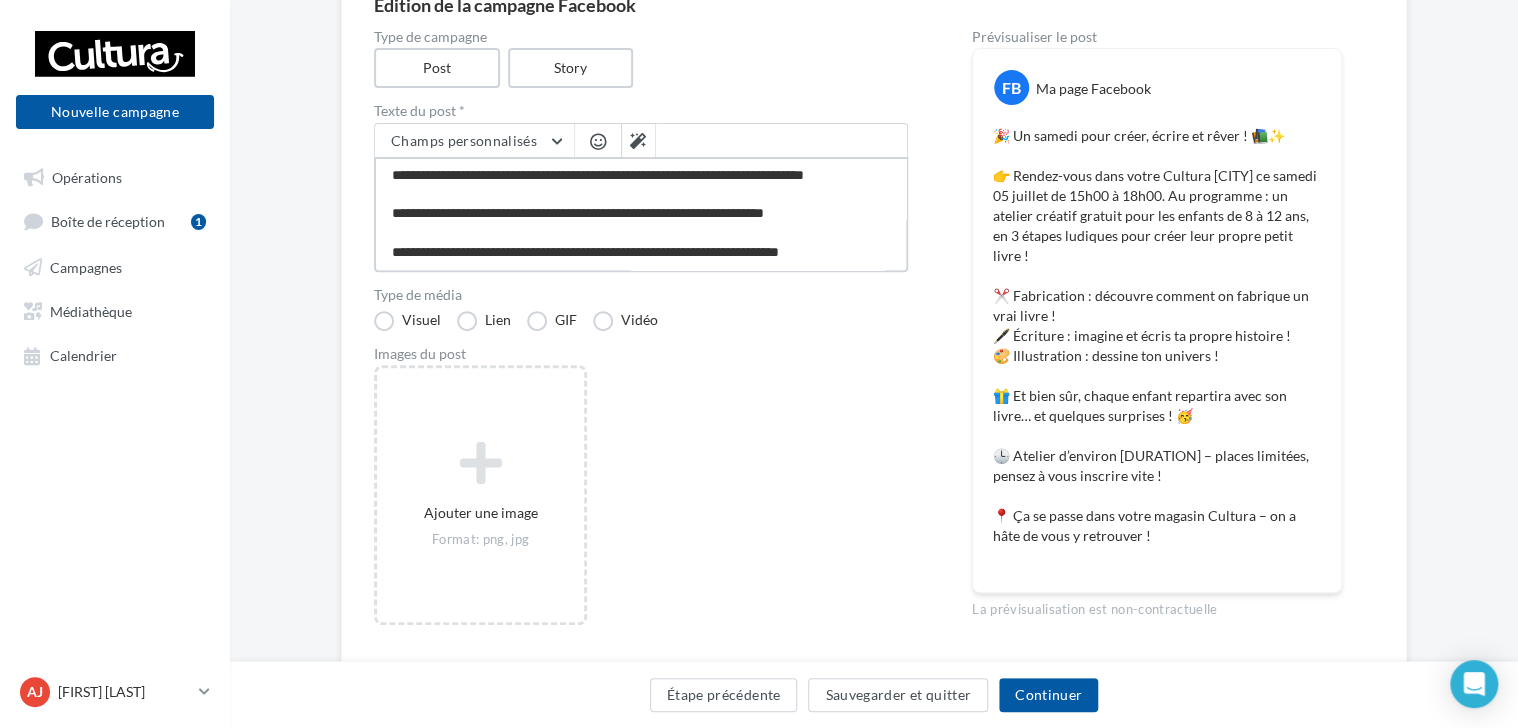 scroll, scrollTop: 237, scrollLeft: 0, axis: vertical 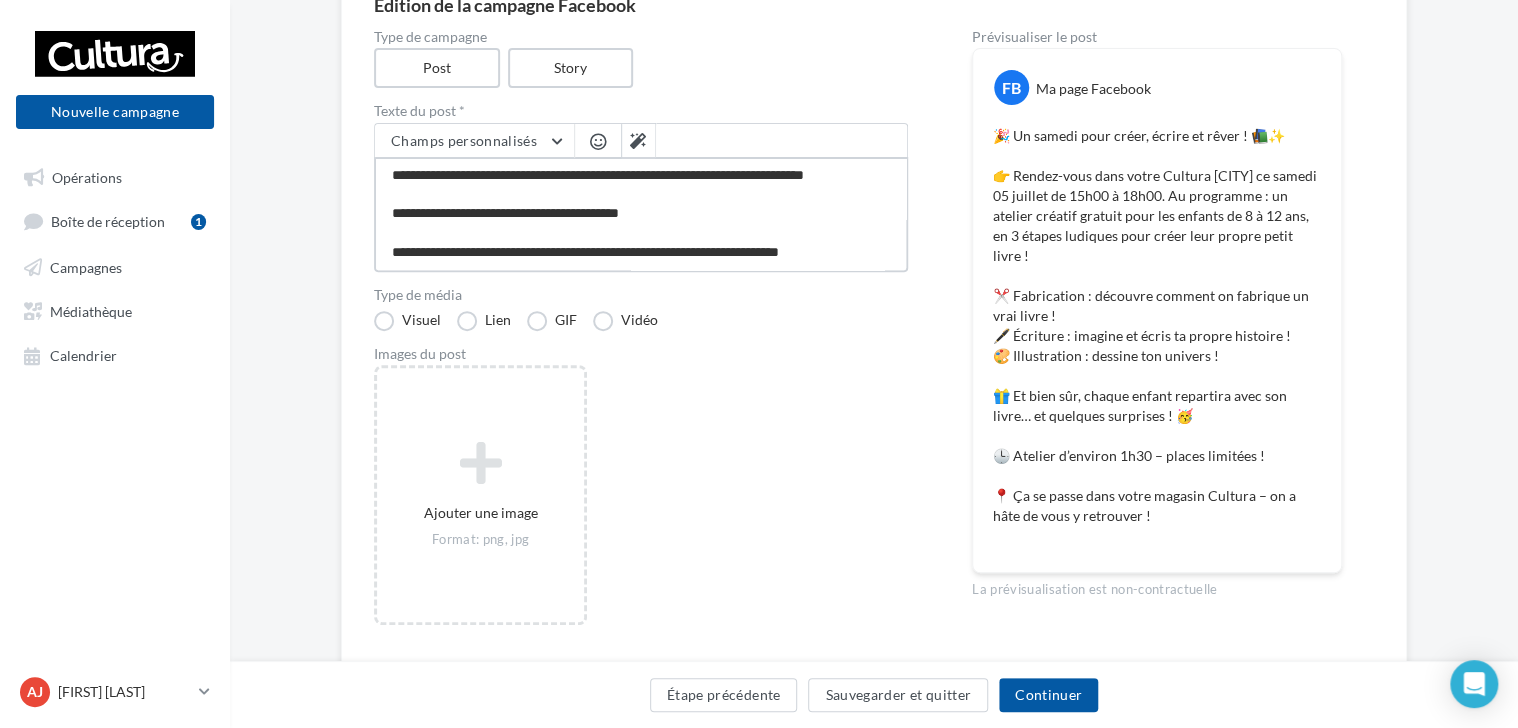 type on "**********" 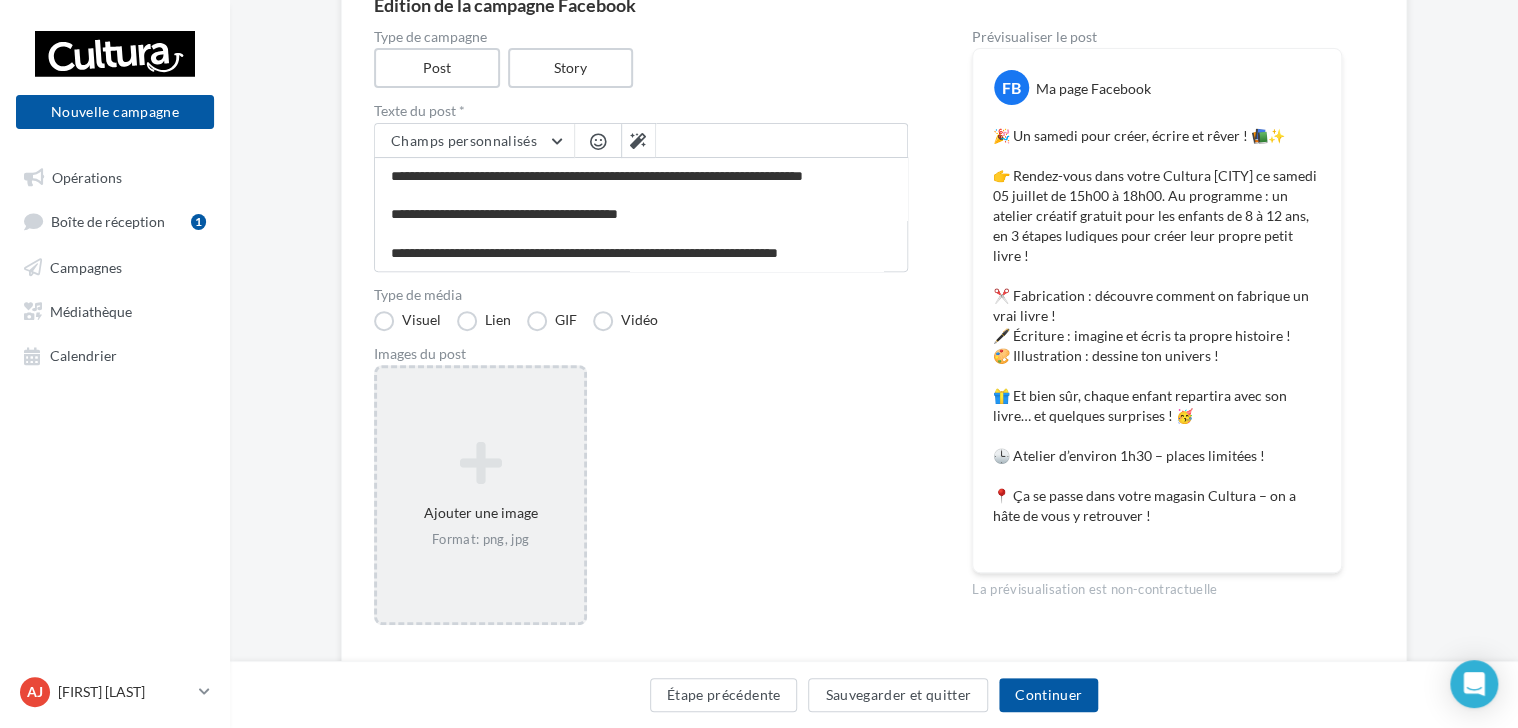 click on "Ajouter une image     Format: png, jpg" at bounding box center (480, 495) 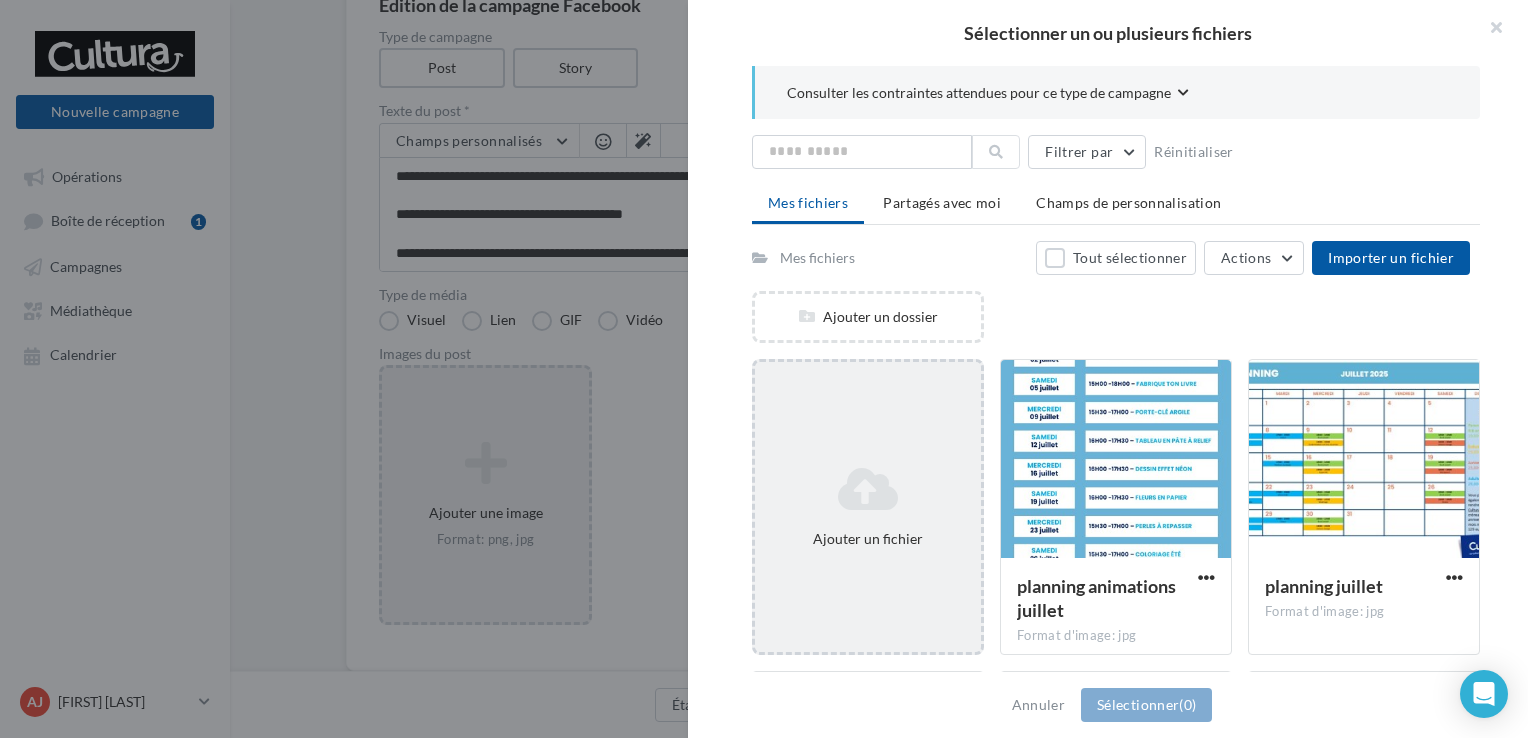 click at bounding box center [868, 489] 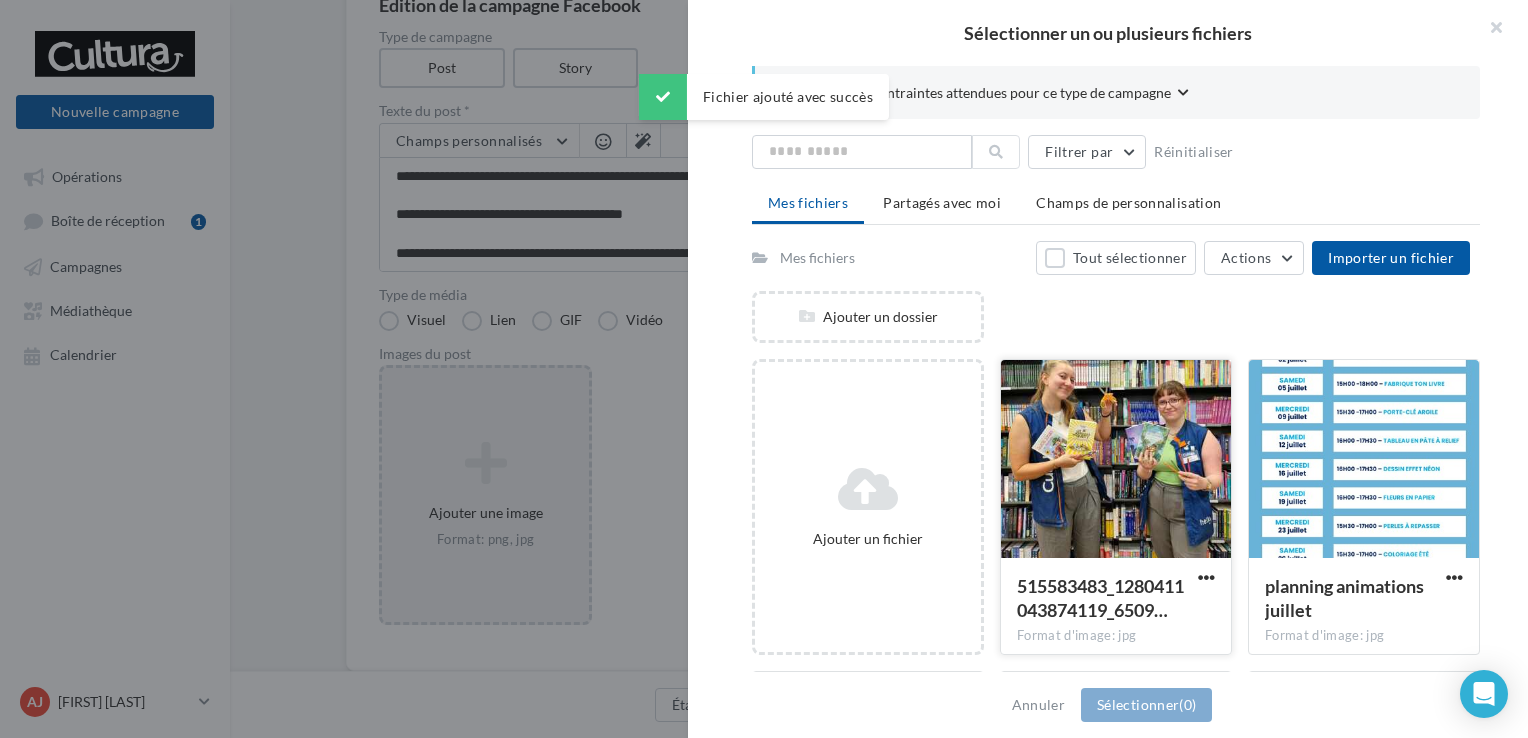 click at bounding box center (1116, 460) 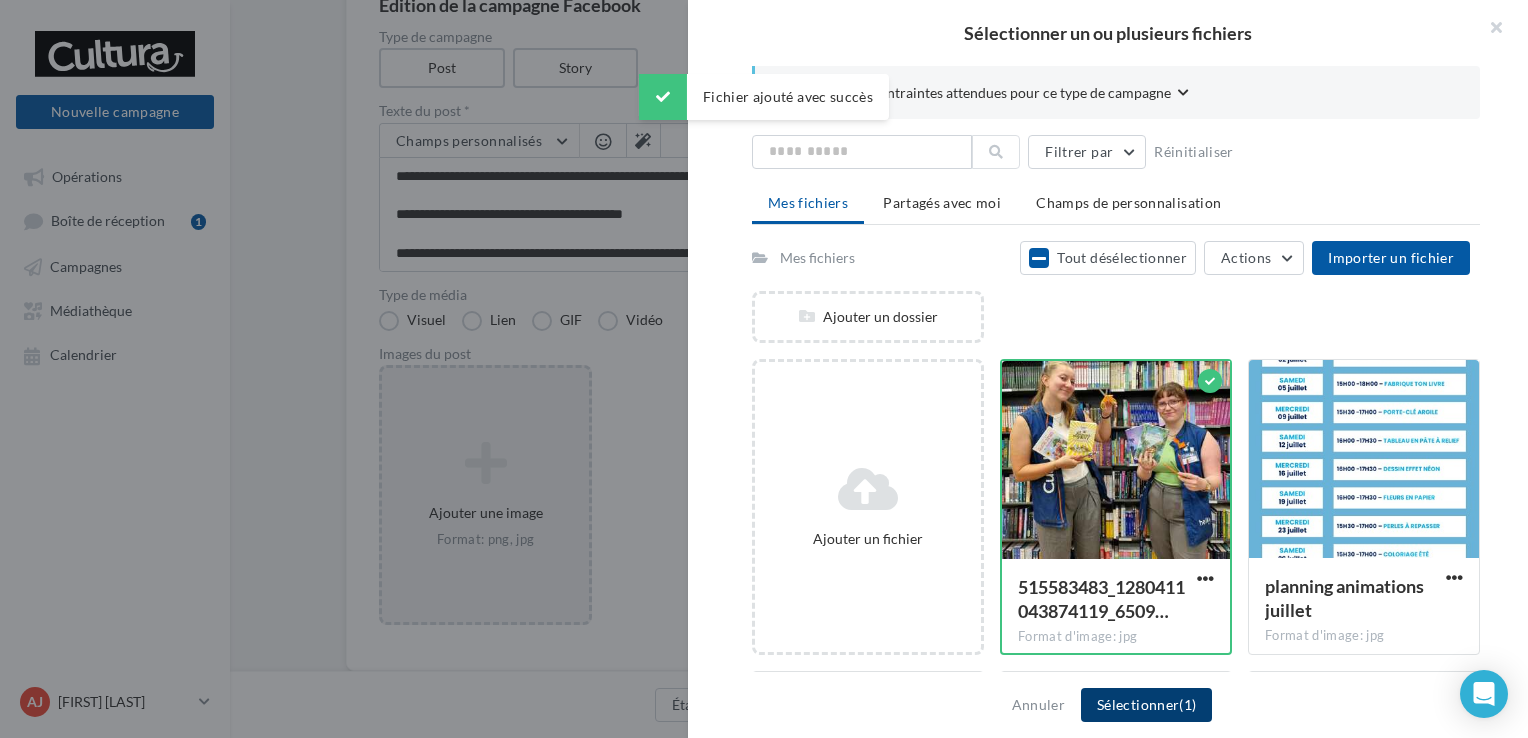 click on "Sélectionner   (1)" at bounding box center [1146, 705] 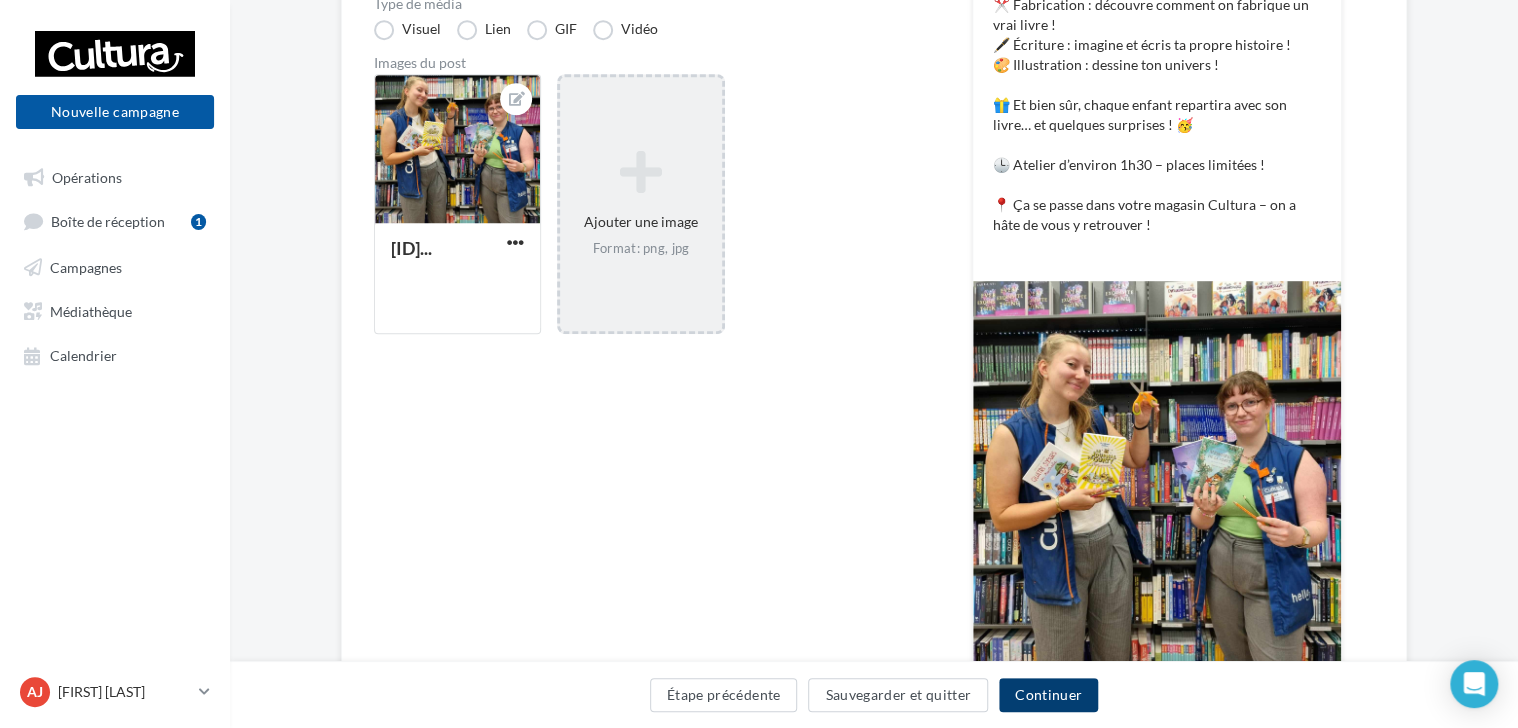 scroll, scrollTop: 504, scrollLeft: 0, axis: vertical 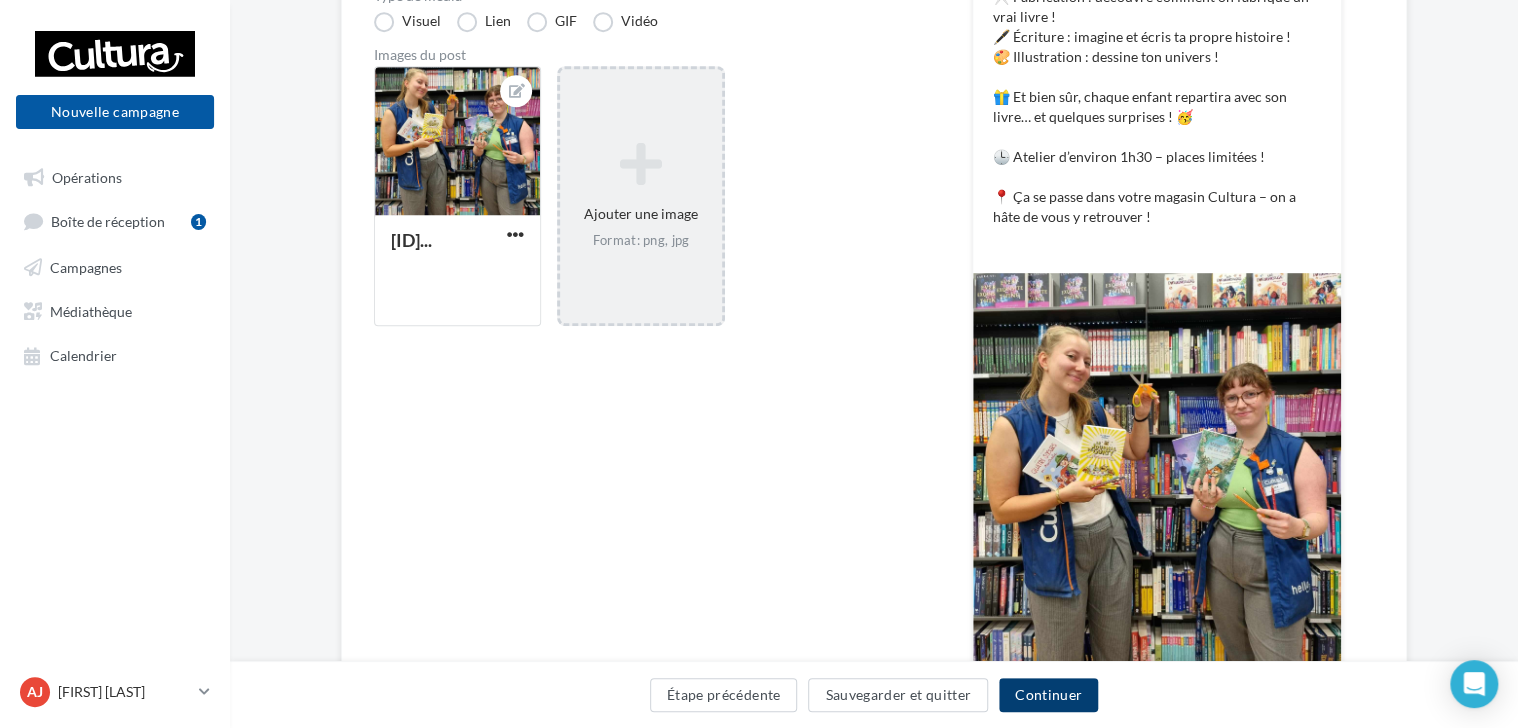 click on "Continuer" at bounding box center (1048, 695) 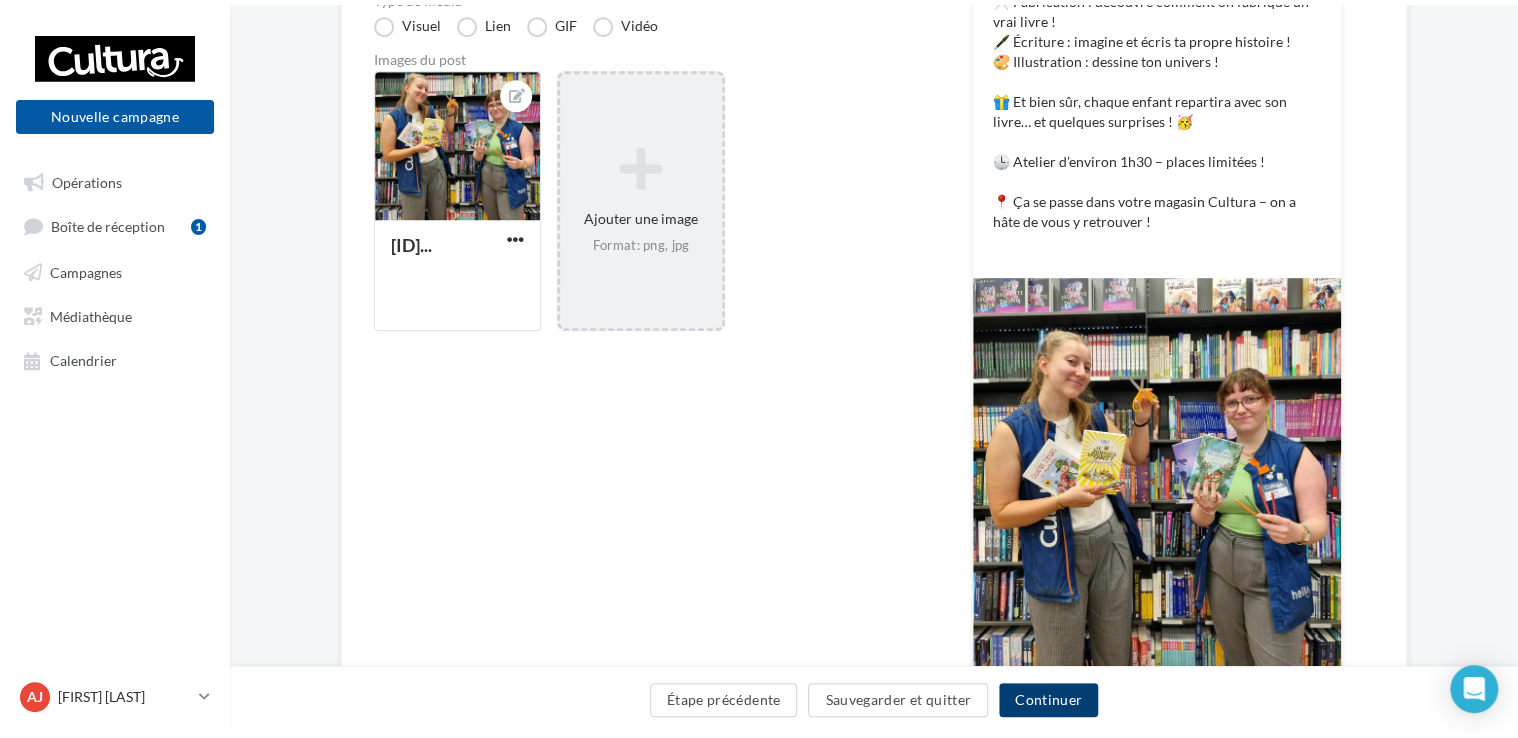 scroll, scrollTop: 0, scrollLeft: 0, axis: both 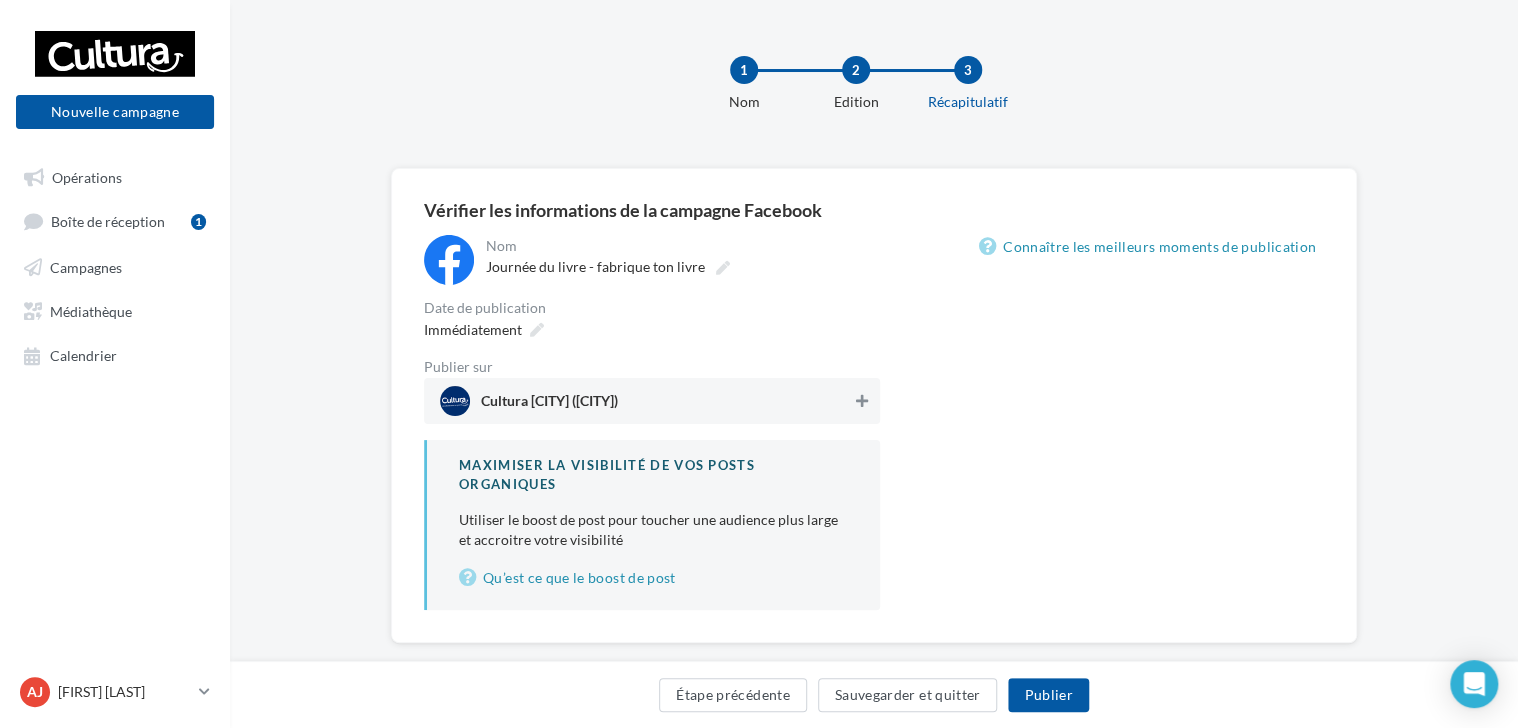 click at bounding box center (862, 401) 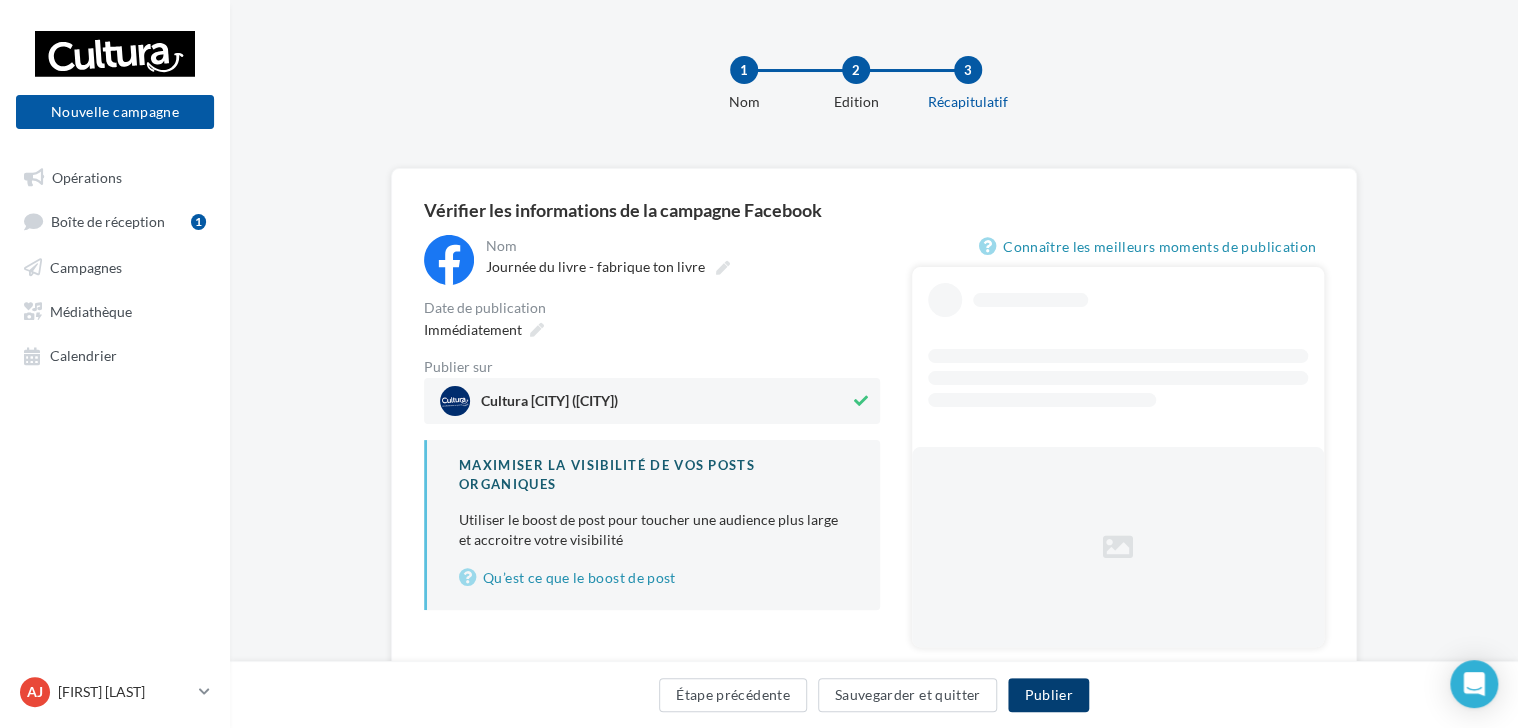 click on "Publier" at bounding box center (1048, 695) 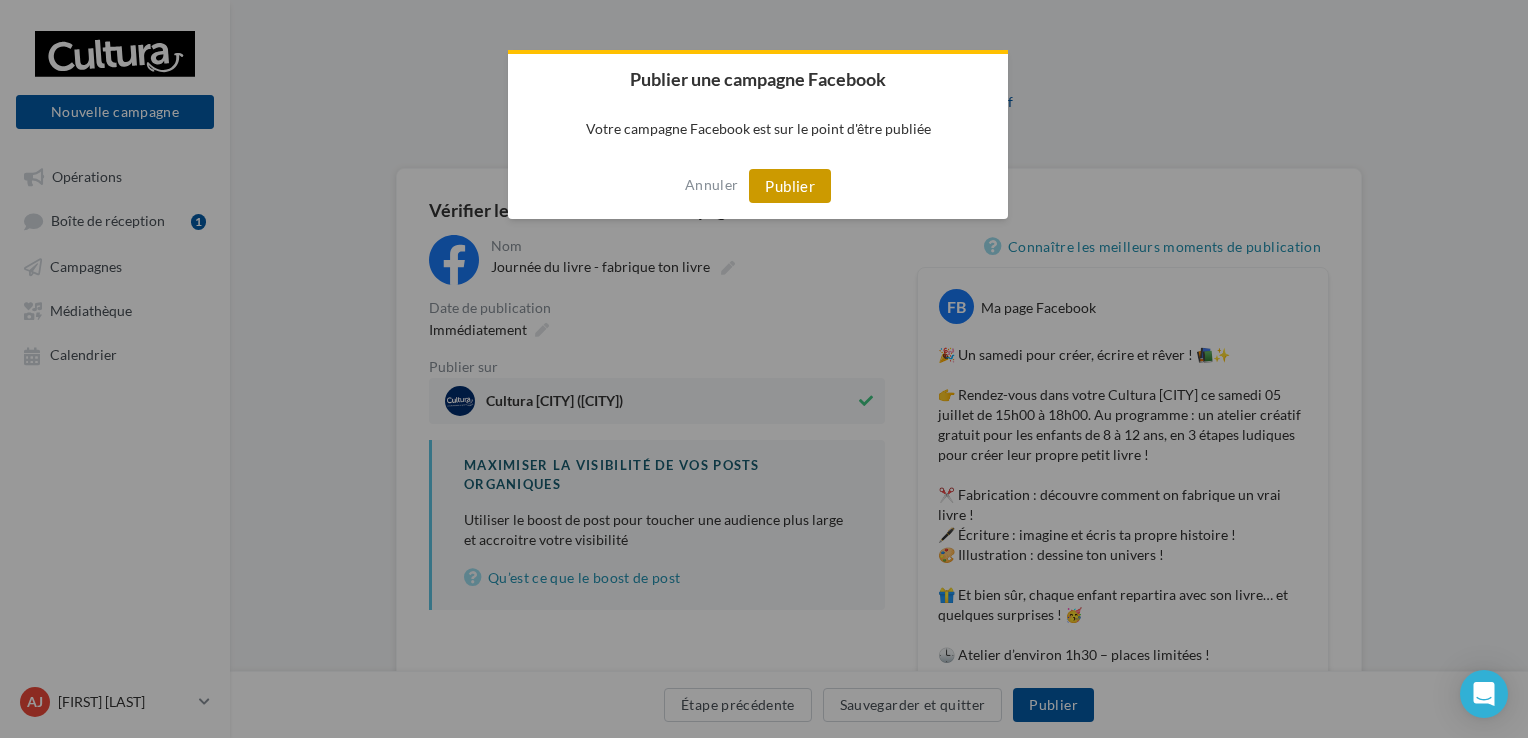click on "Publier" at bounding box center (790, 186) 